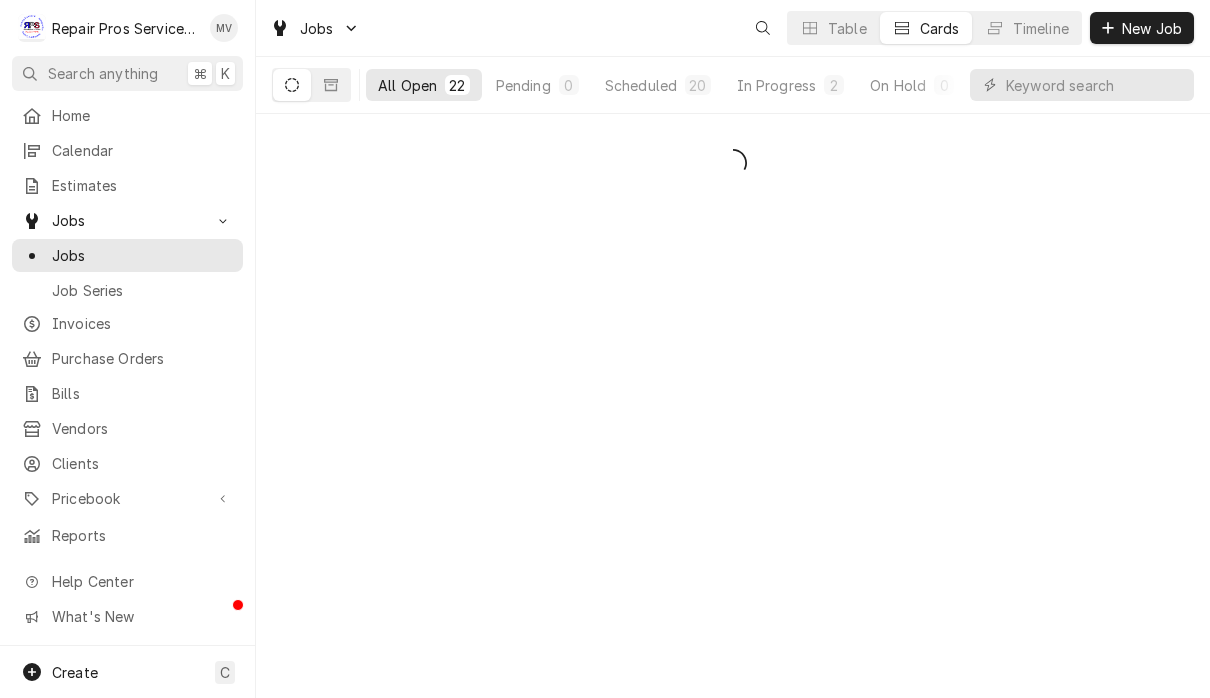 scroll, scrollTop: 0, scrollLeft: 0, axis: both 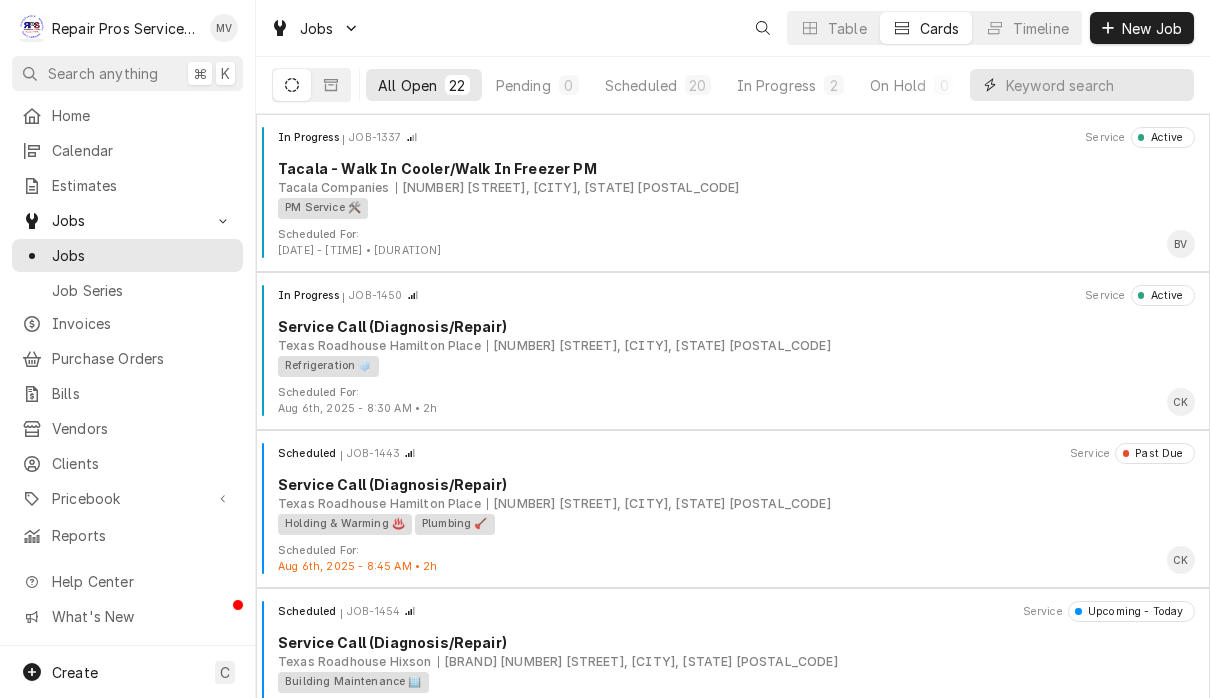 click at bounding box center (1095, 85) 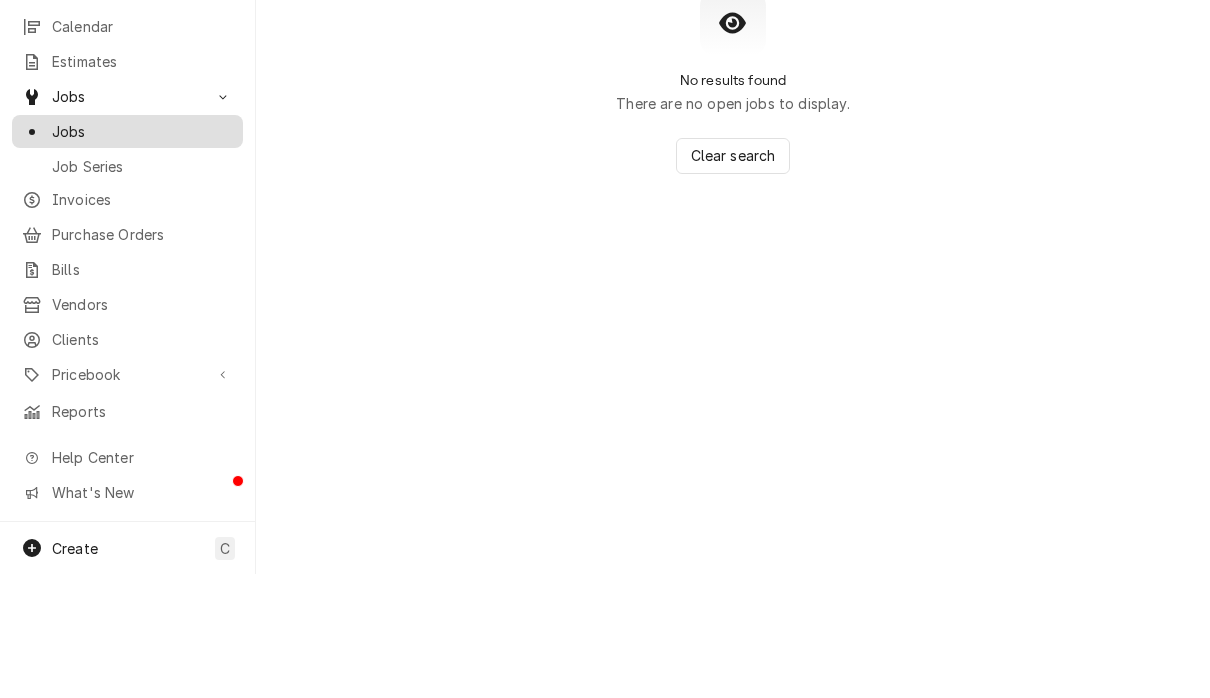type on "Texasxz" 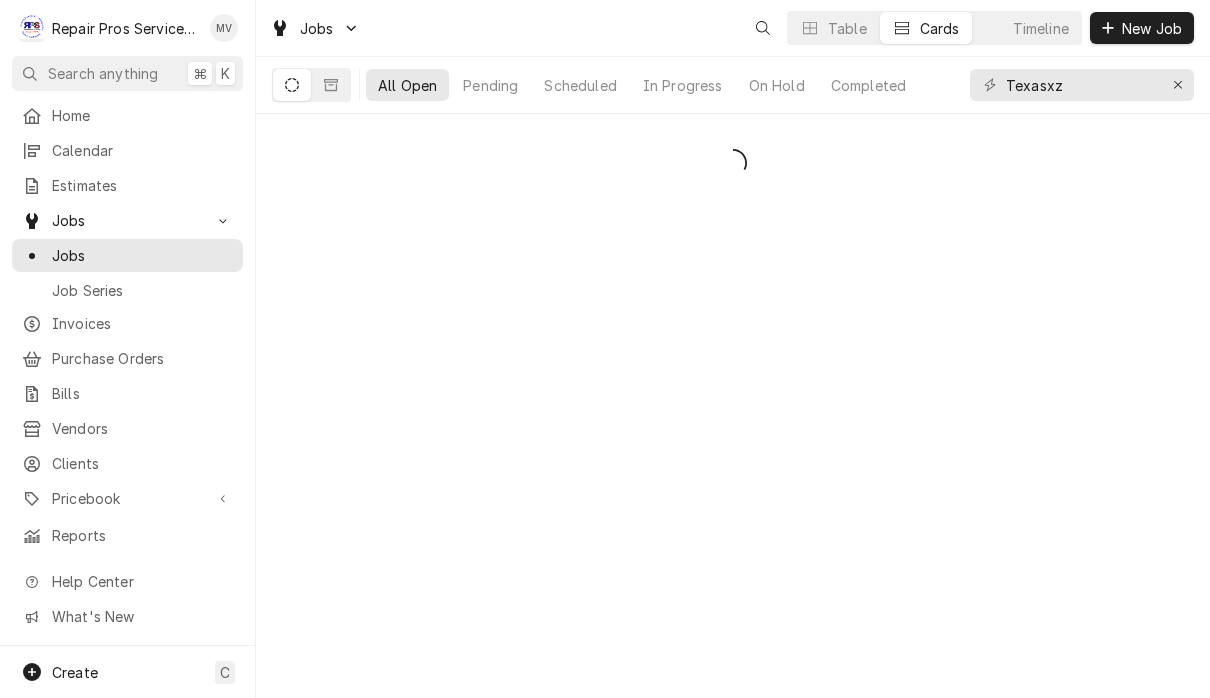 scroll, scrollTop: 0, scrollLeft: 0, axis: both 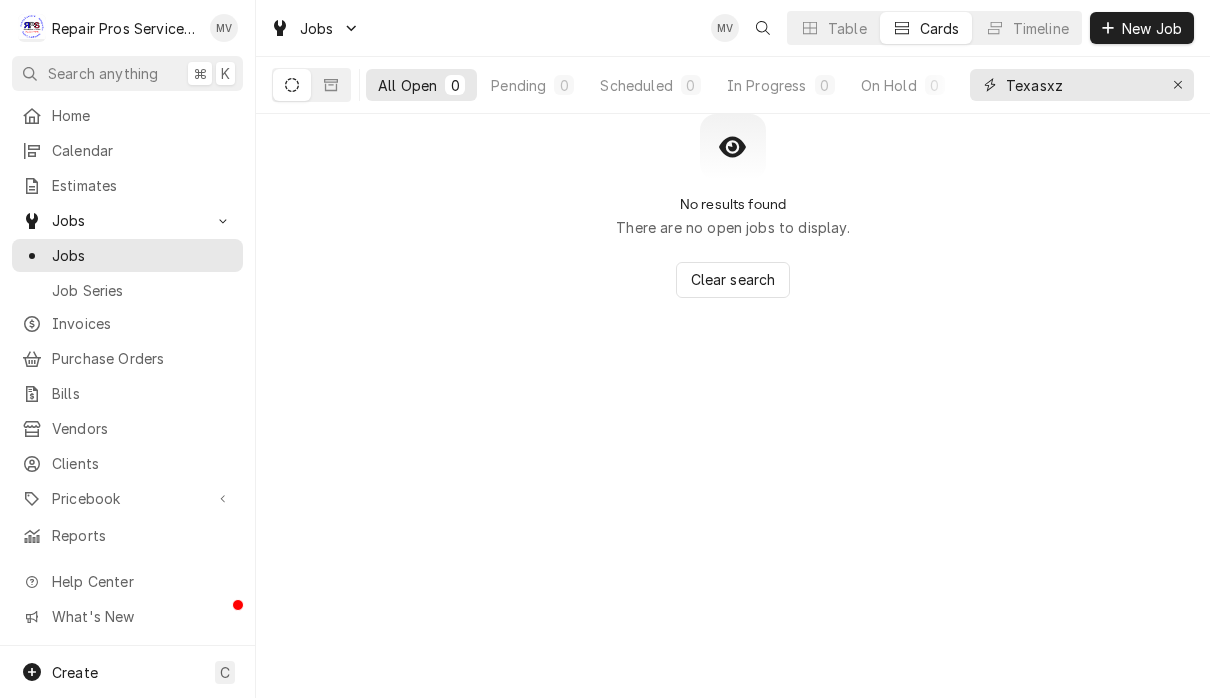 click on "Texasxz" at bounding box center [1081, 85] 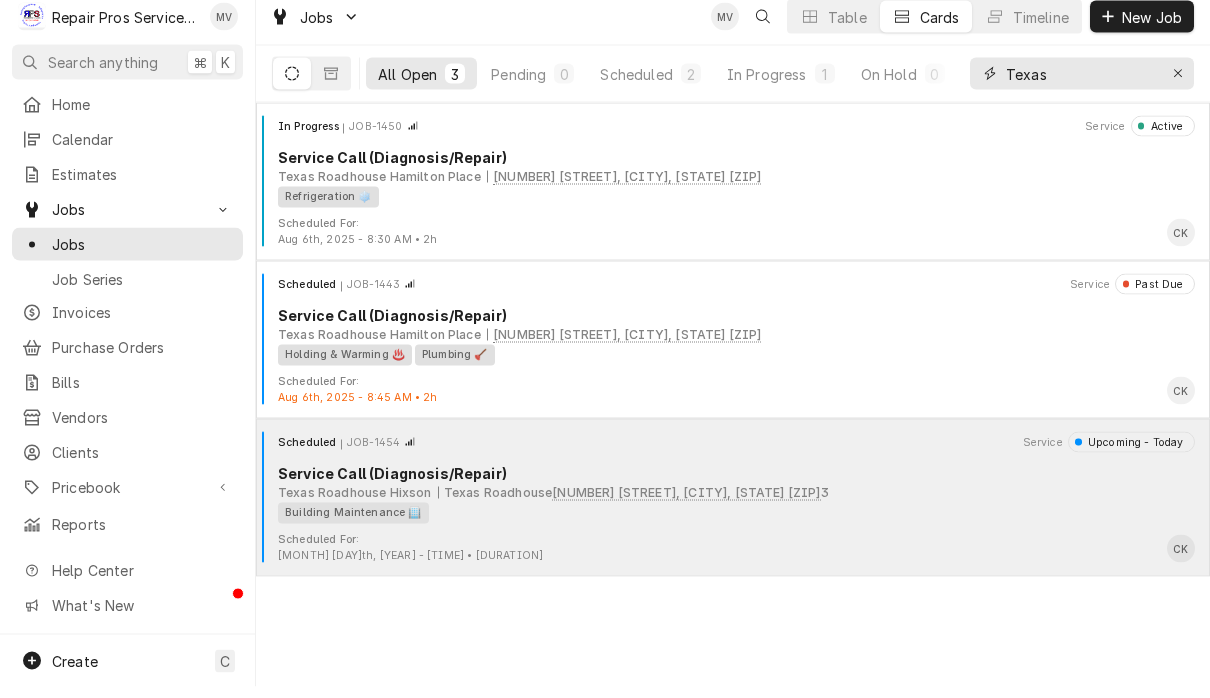 type on "Texas" 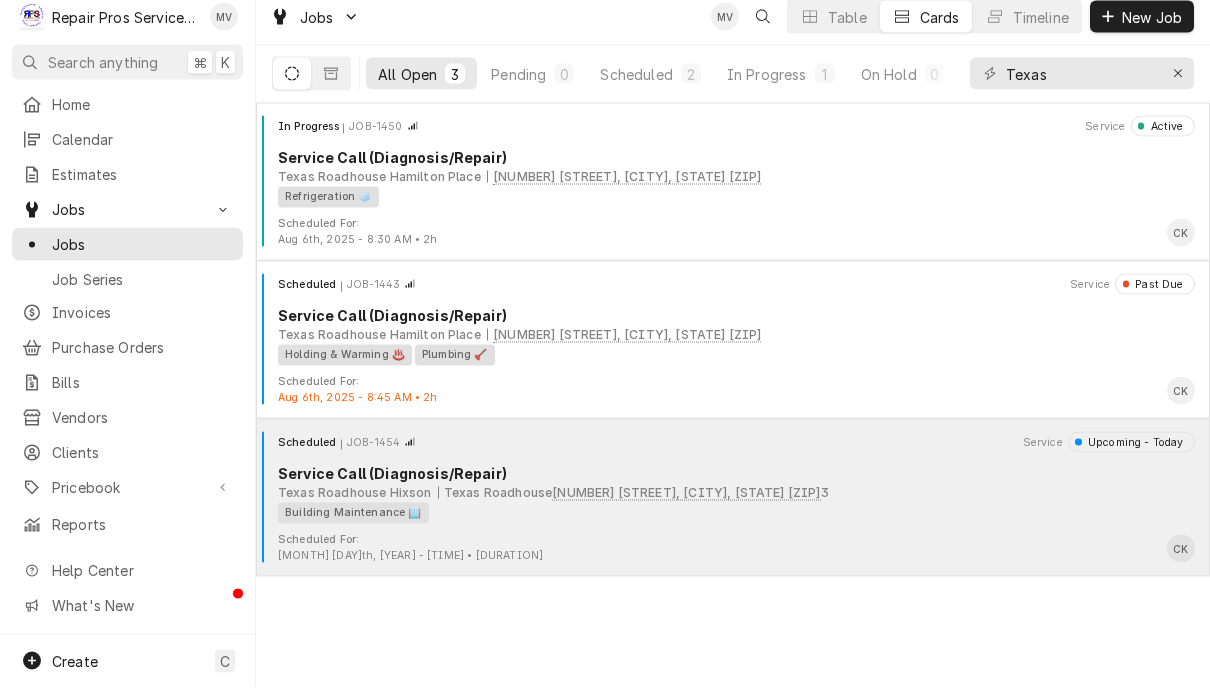click on "Building Maintenance 🏢" at bounding box center (729, 524) 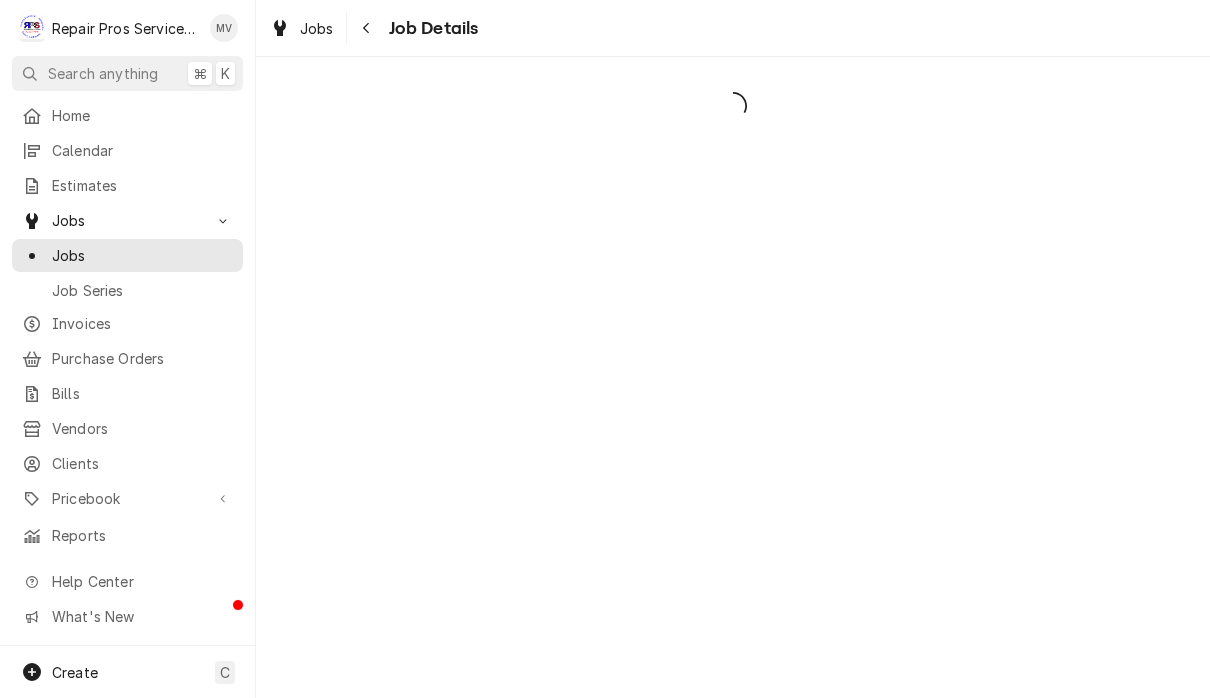 scroll, scrollTop: 0, scrollLeft: 0, axis: both 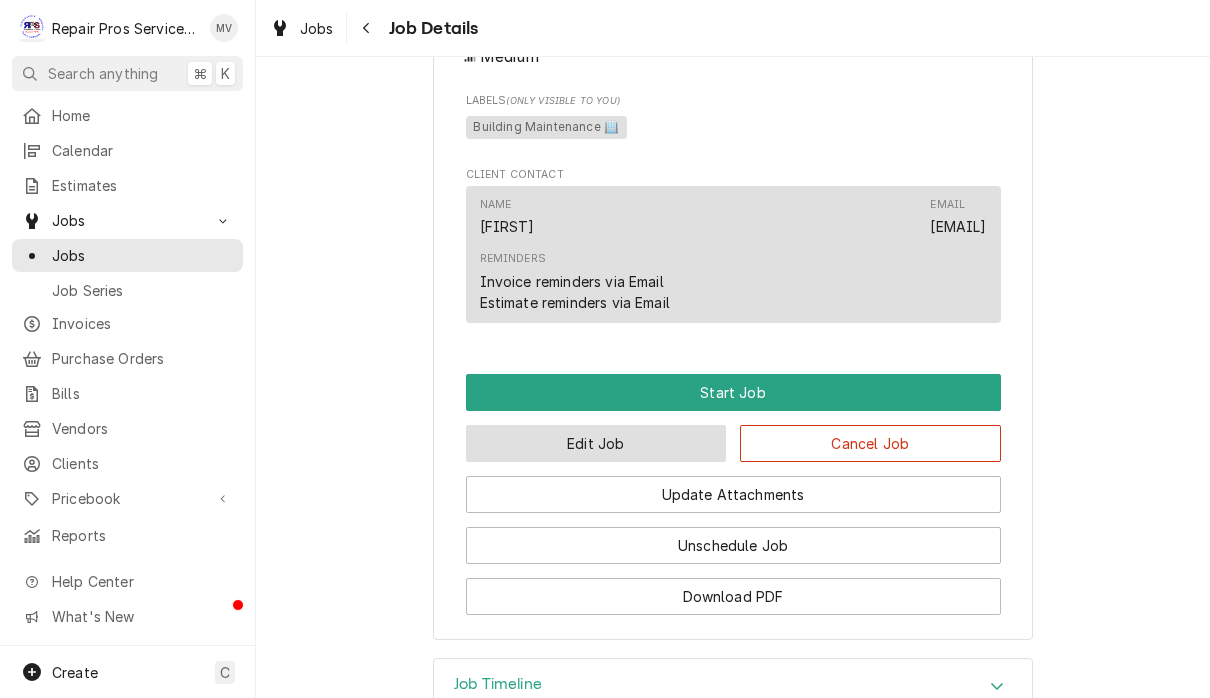 click on "Edit Job" at bounding box center (596, 443) 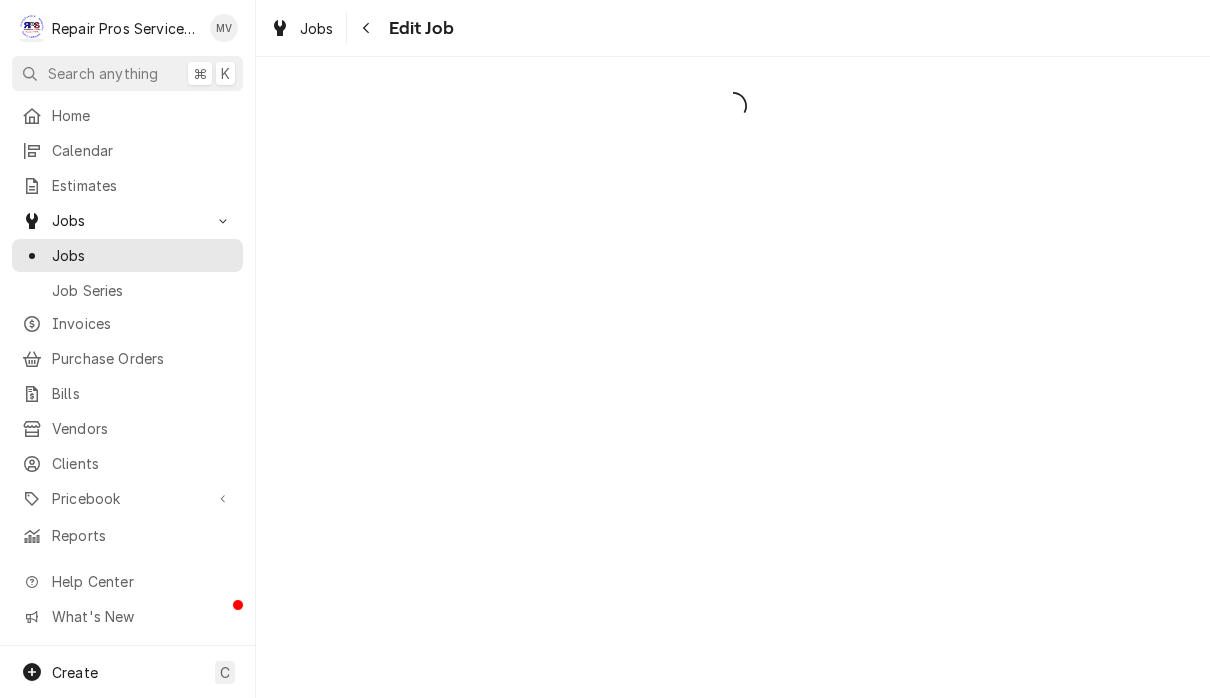 scroll, scrollTop: 0, scrollLeft: 0, axis: both 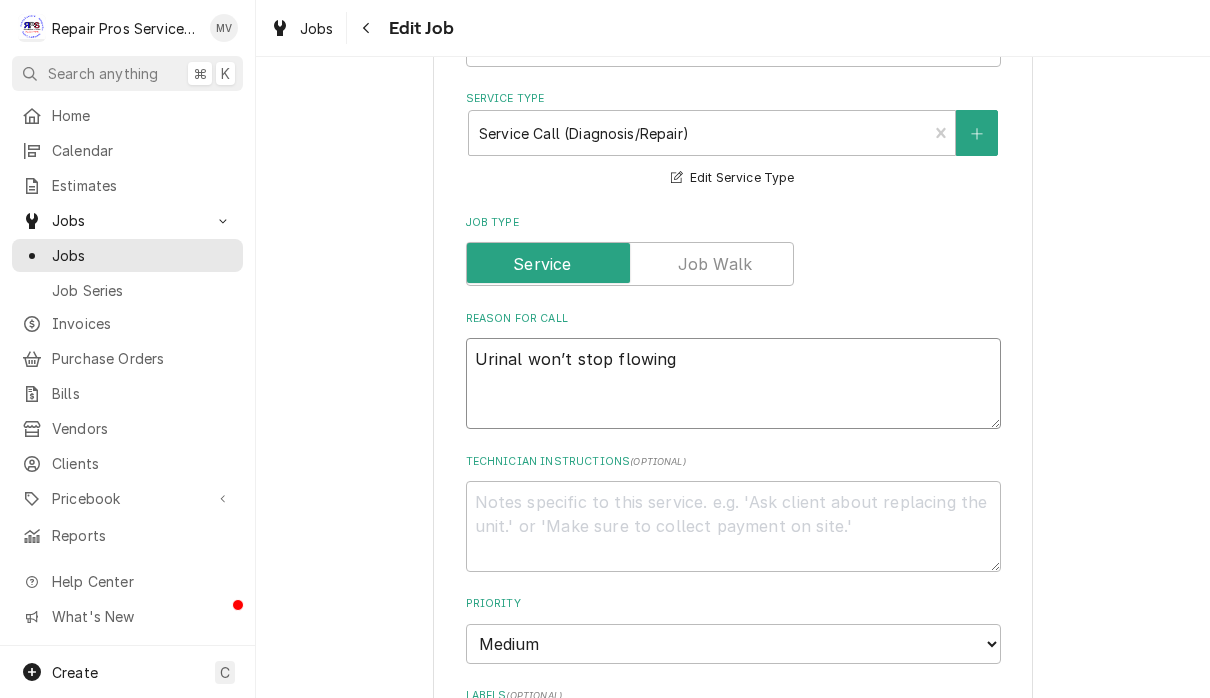 click on "Urinal won’t stop flowing" at bounding box center [733, 383] 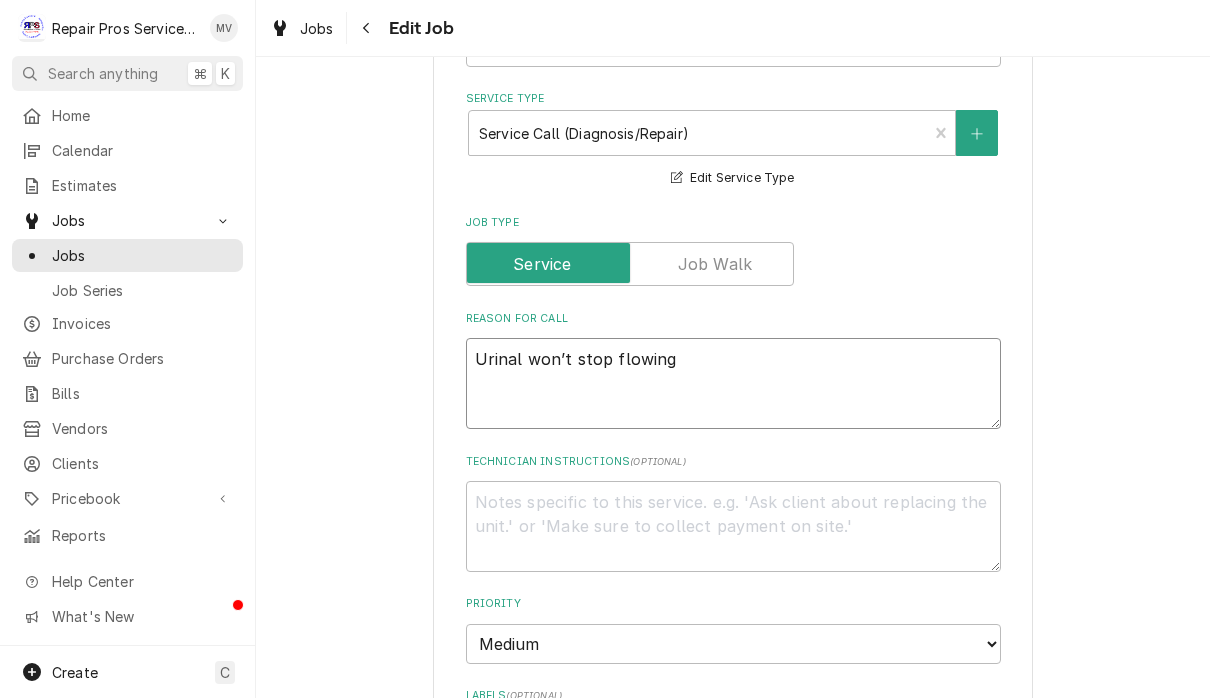 type on "x" 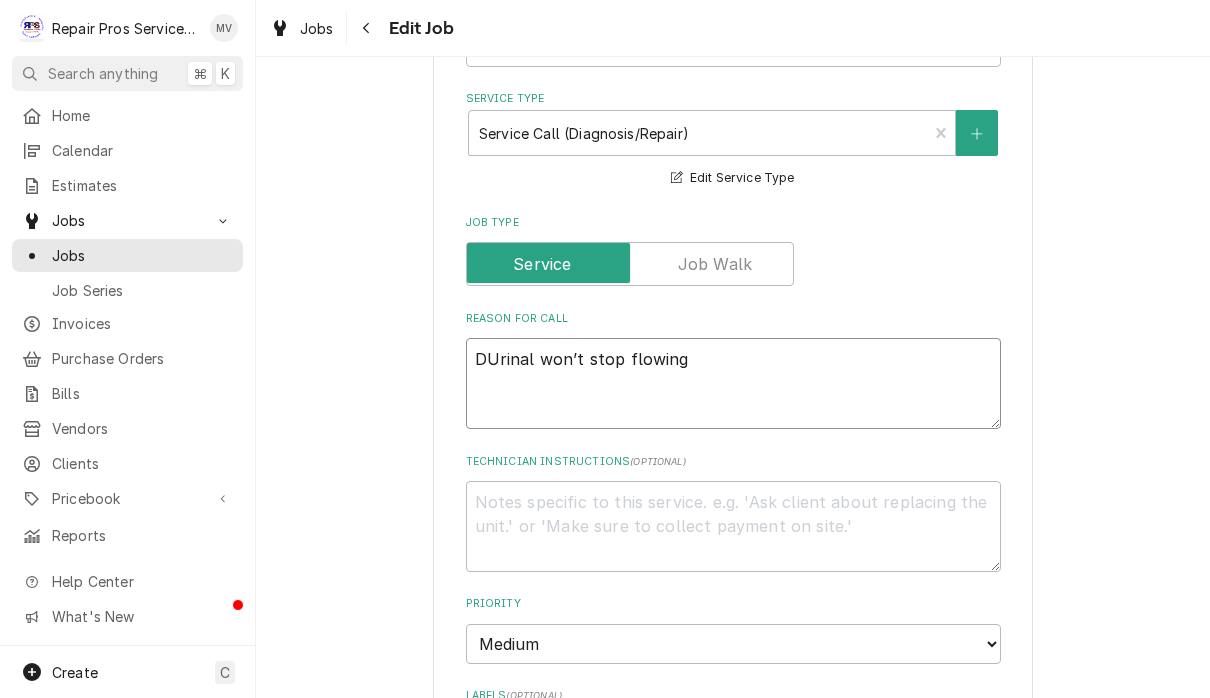 type on "x" 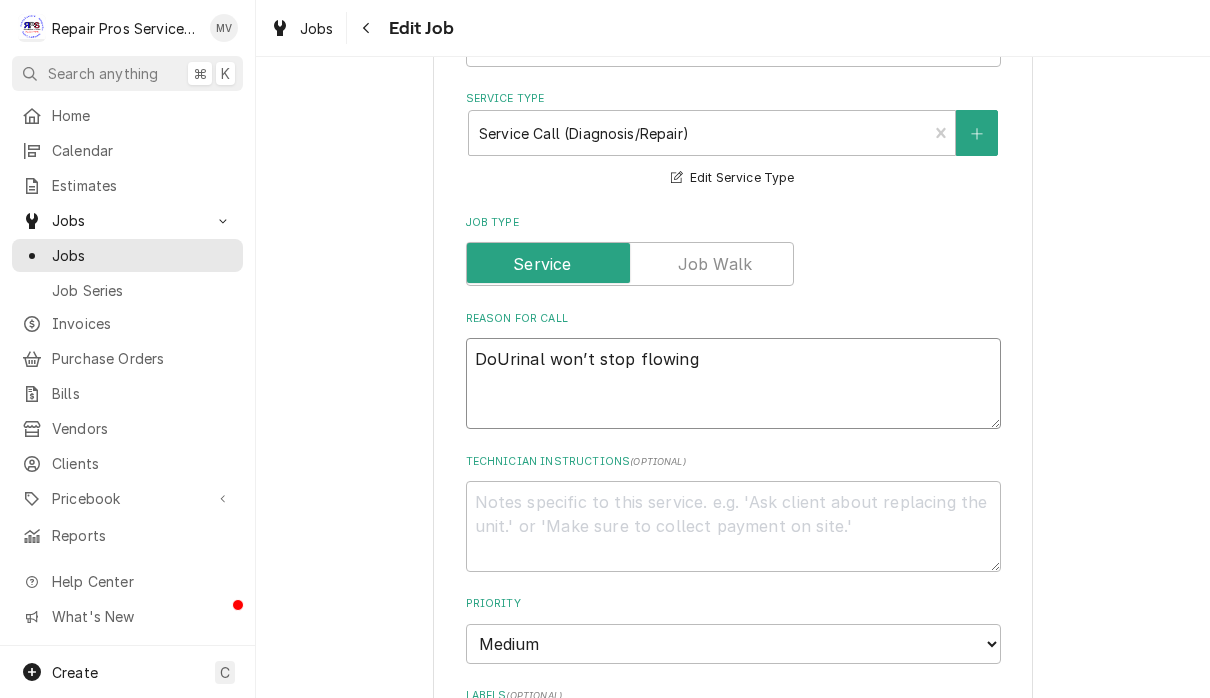 type on "x" 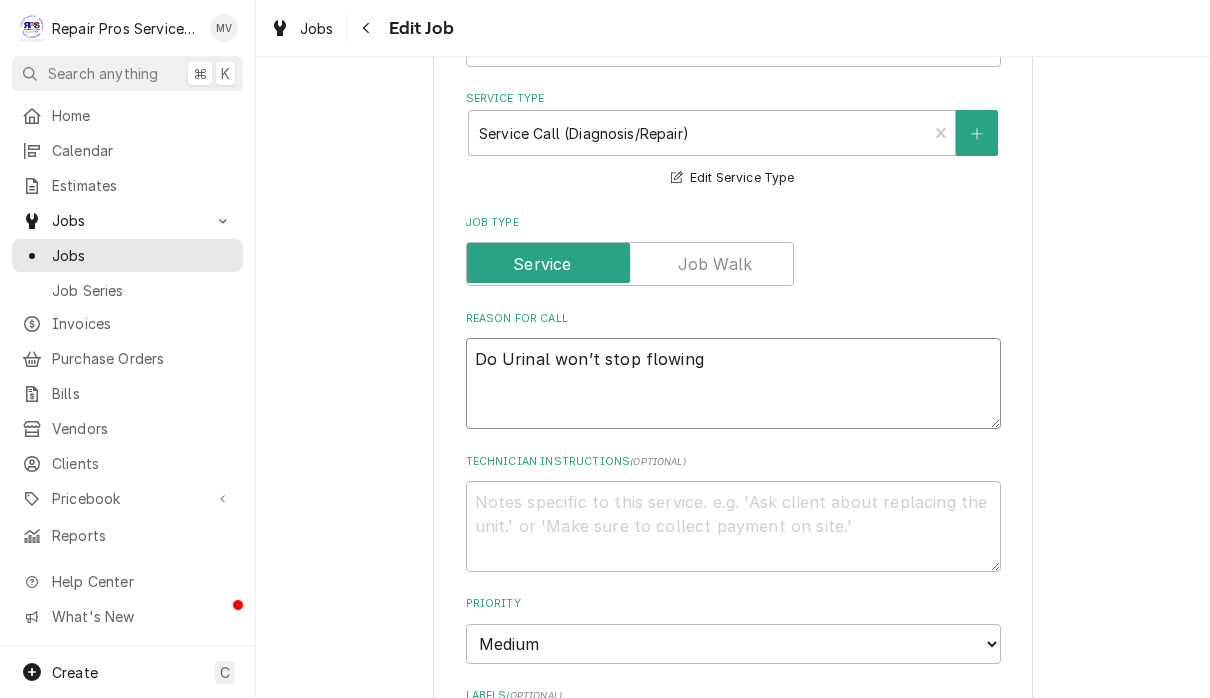 type on "x" 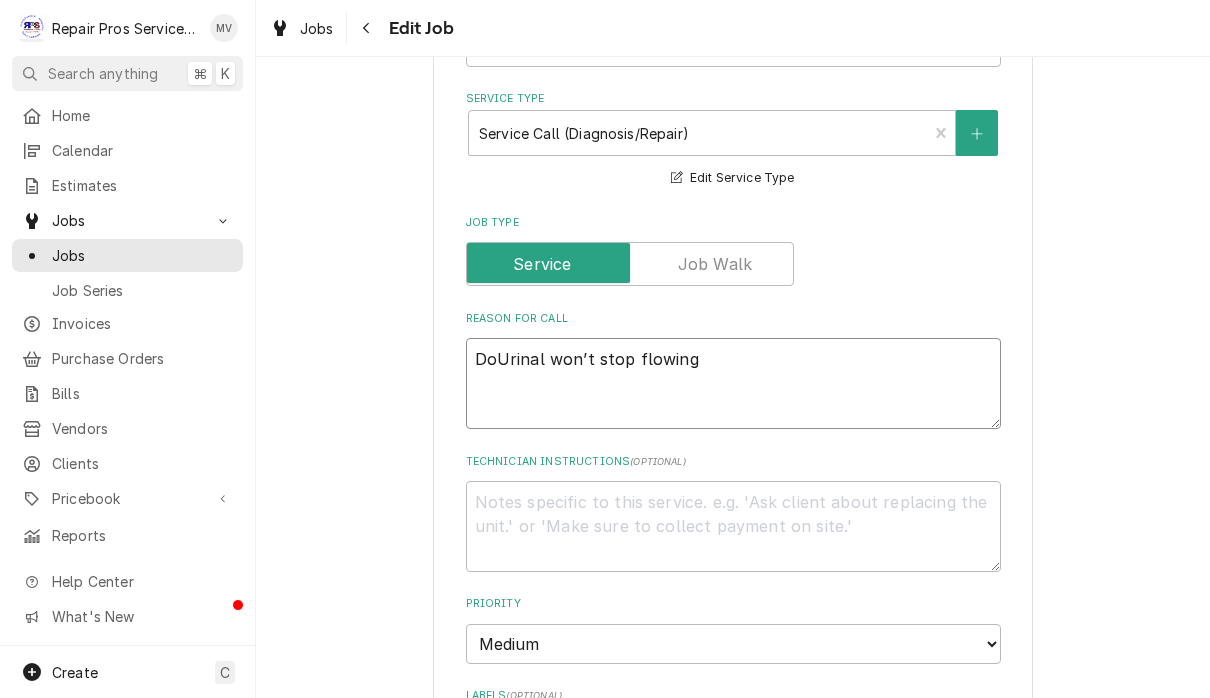 type on "x" 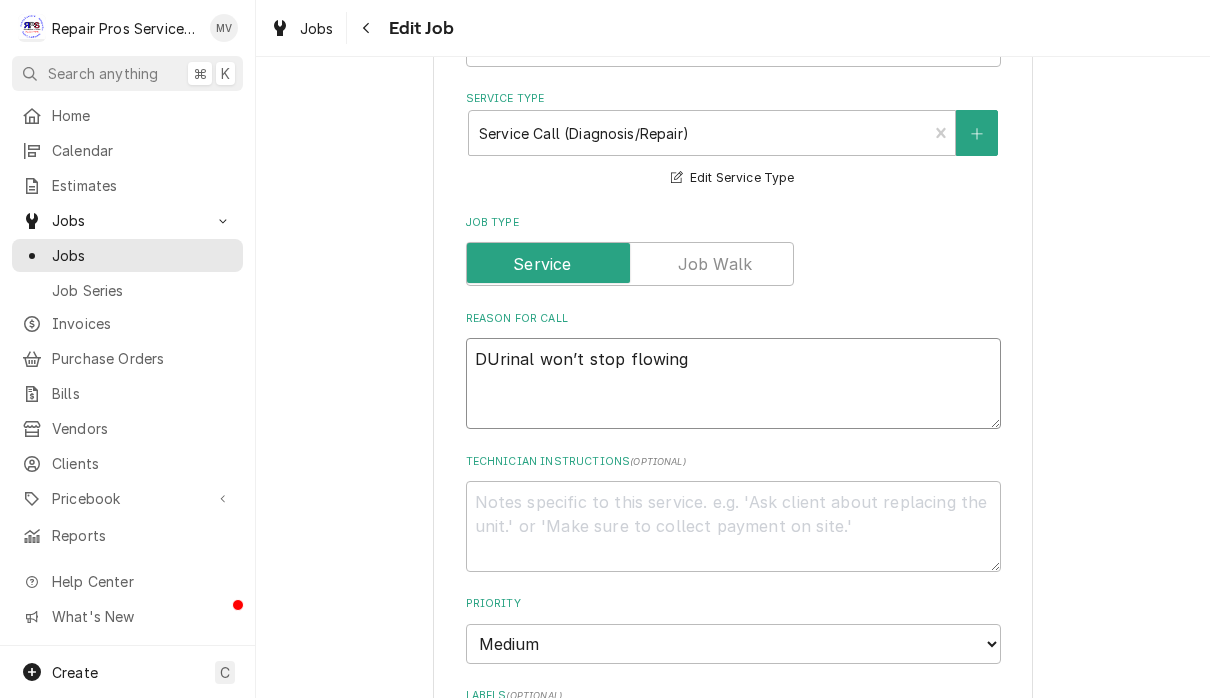 type on "x" 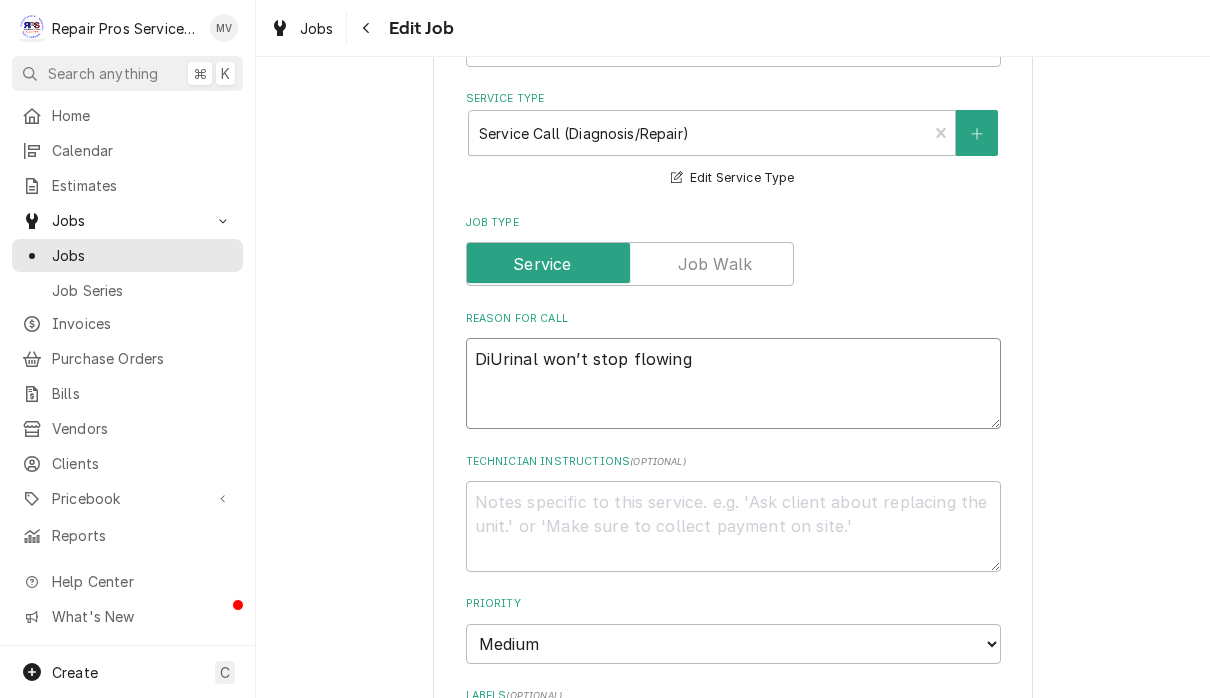 type on "x" 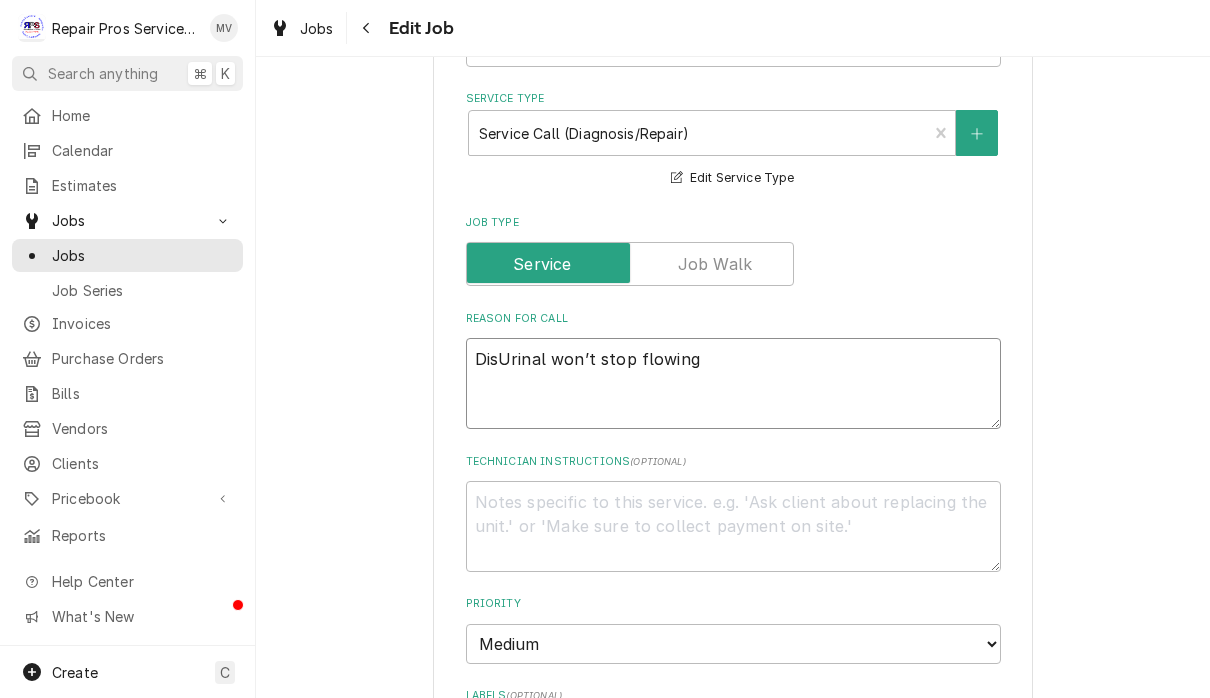 type on "x" 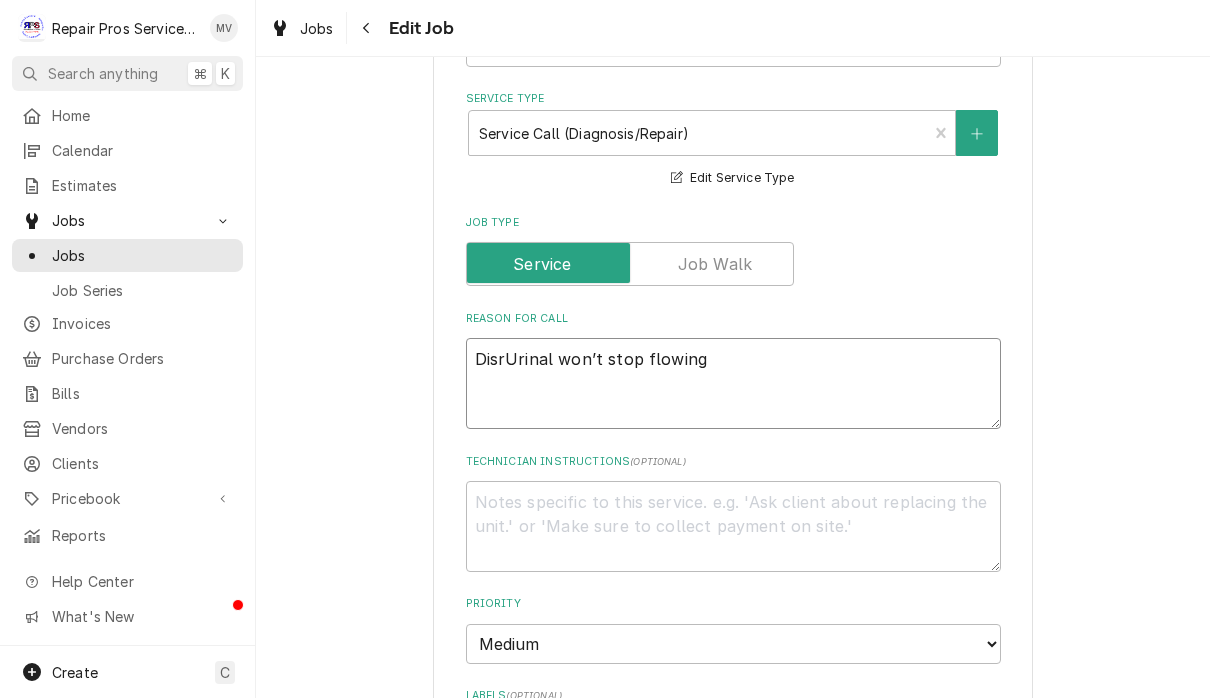 type on "x" 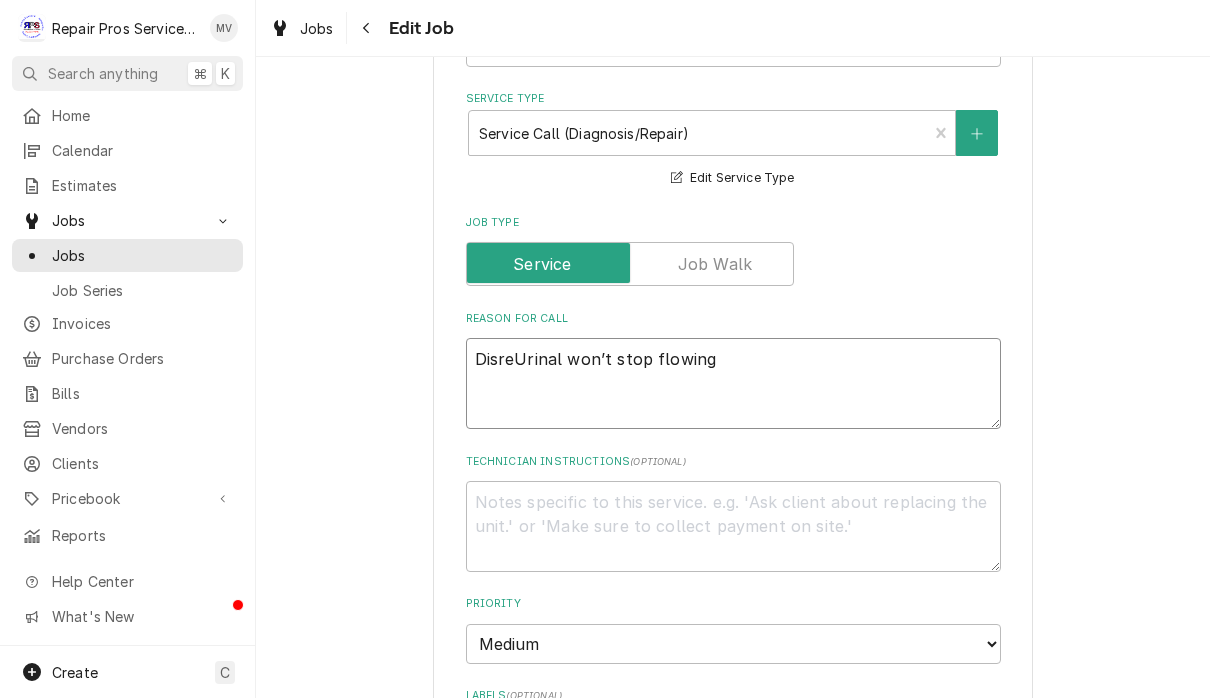 type on "x" 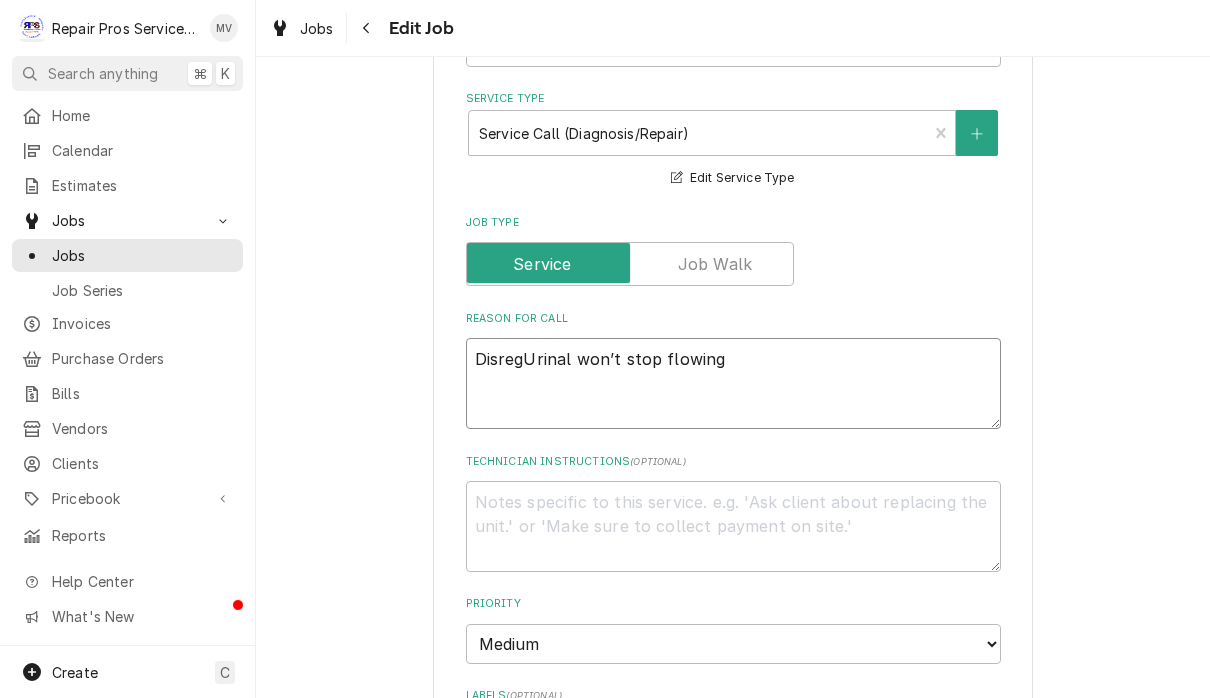 type on "x" 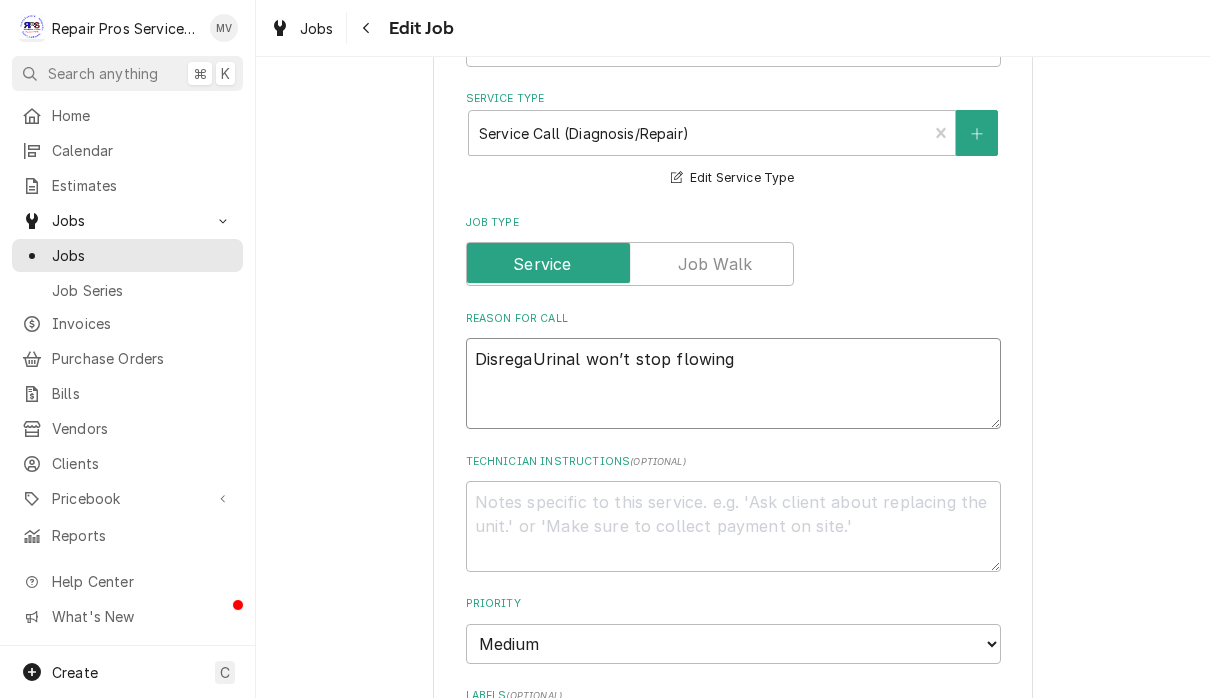 type on "x" 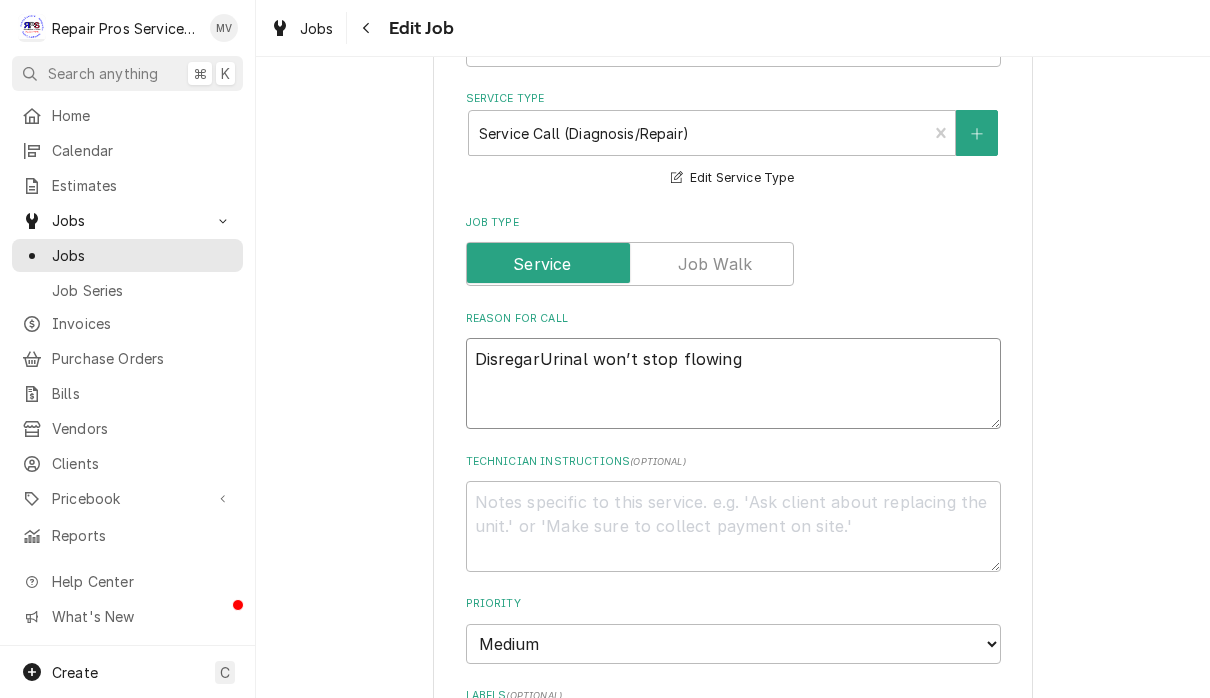 type on "x" 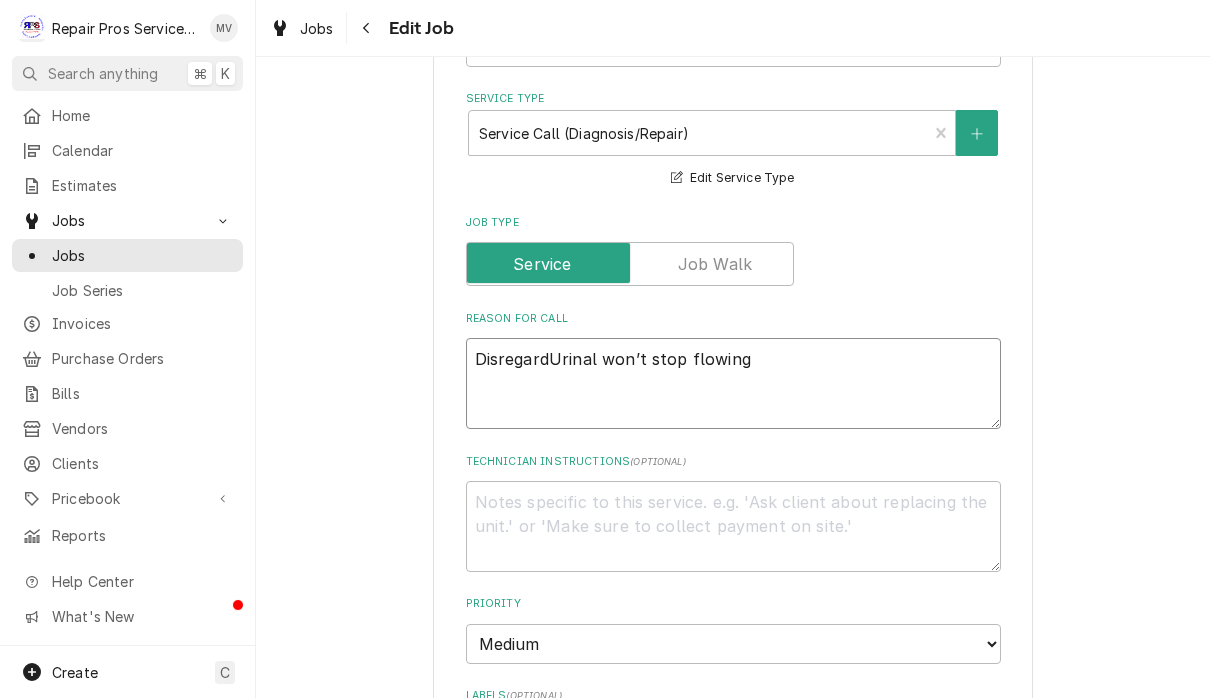 type on "x" 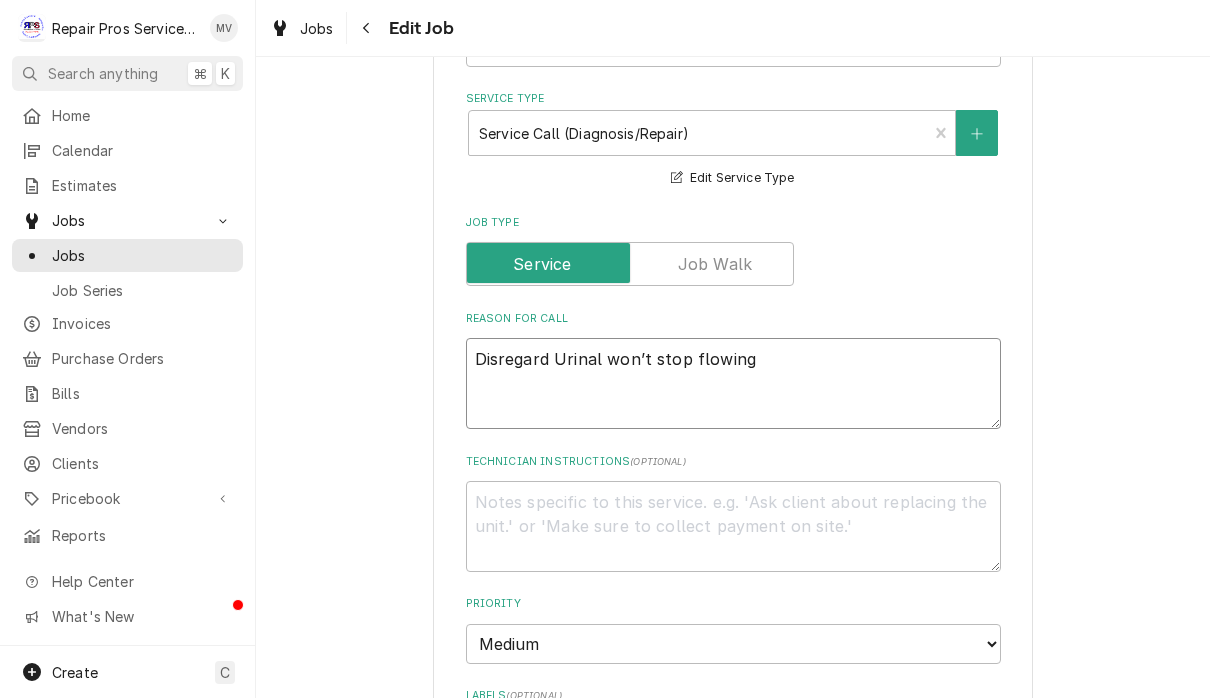 type on "x" 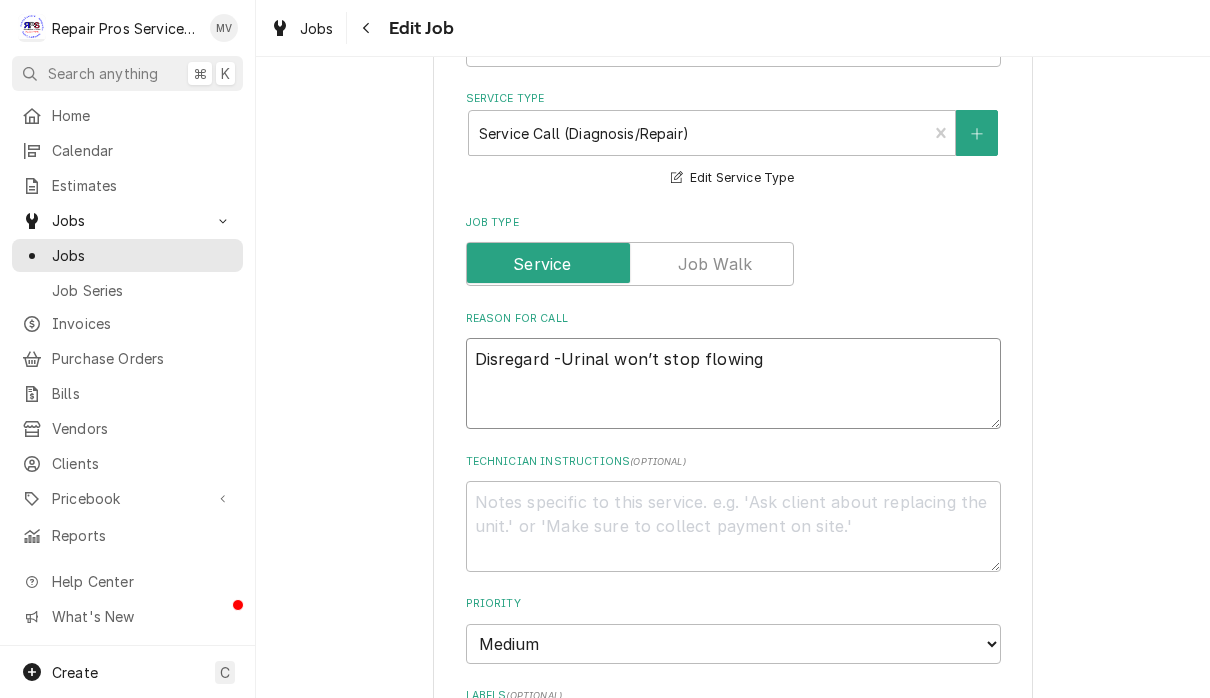 type on "x" 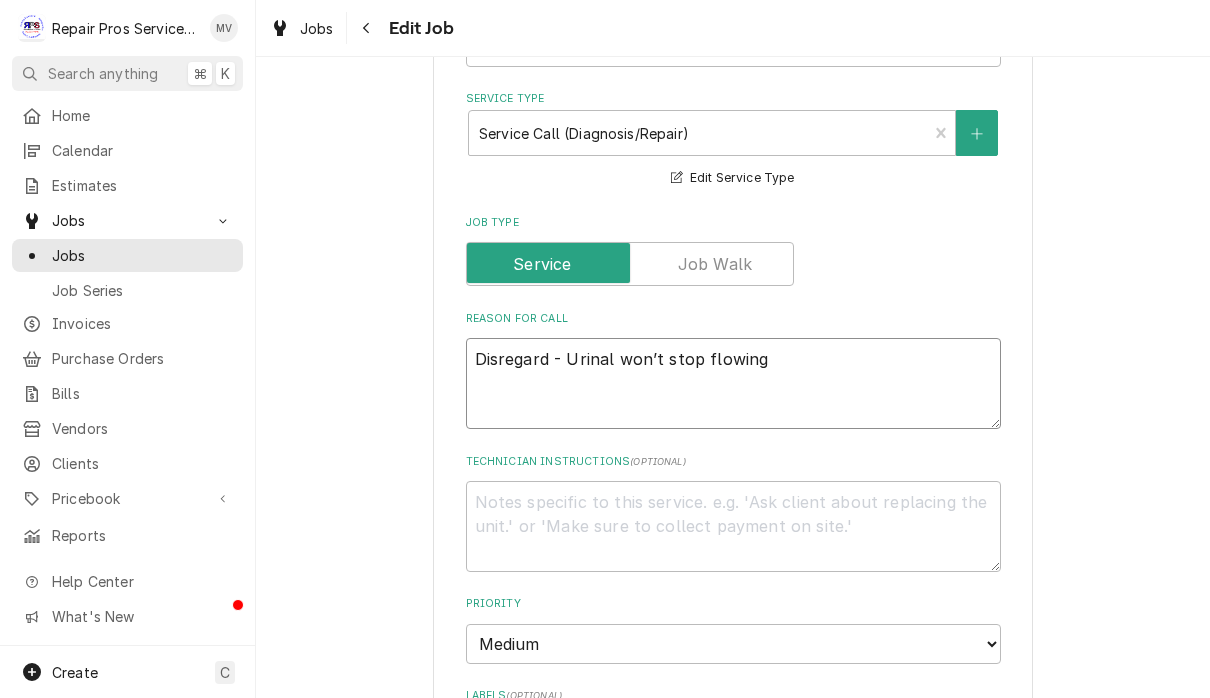 type on "x" 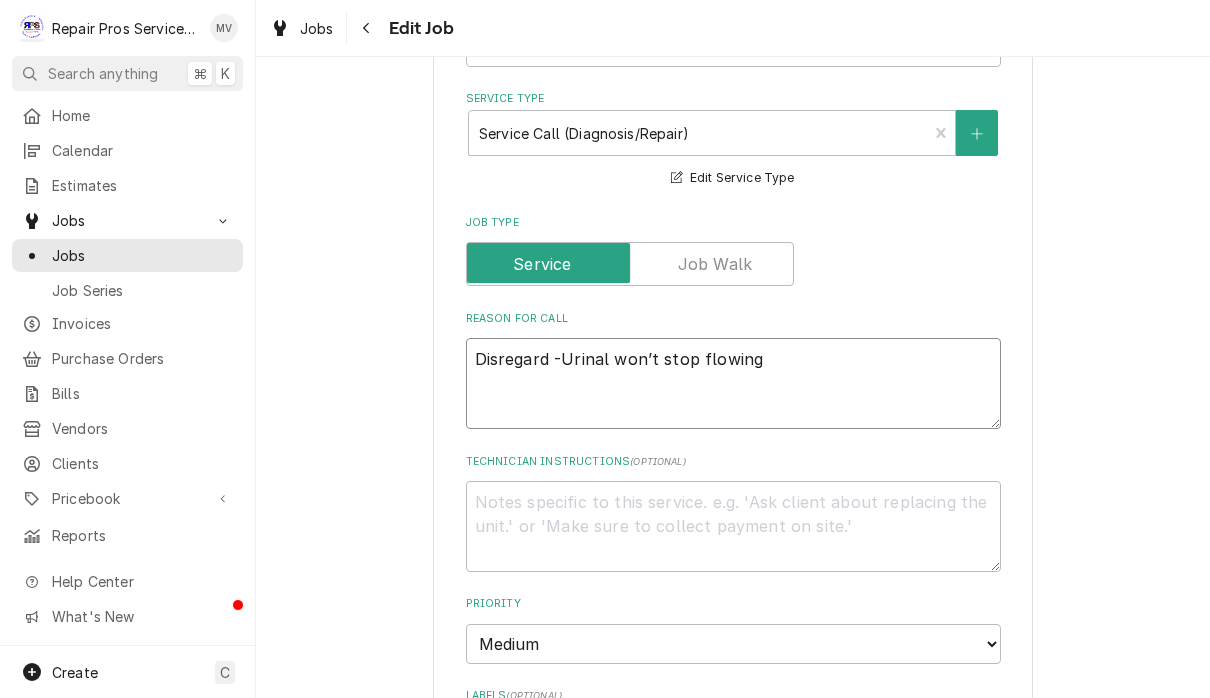 type on "x" 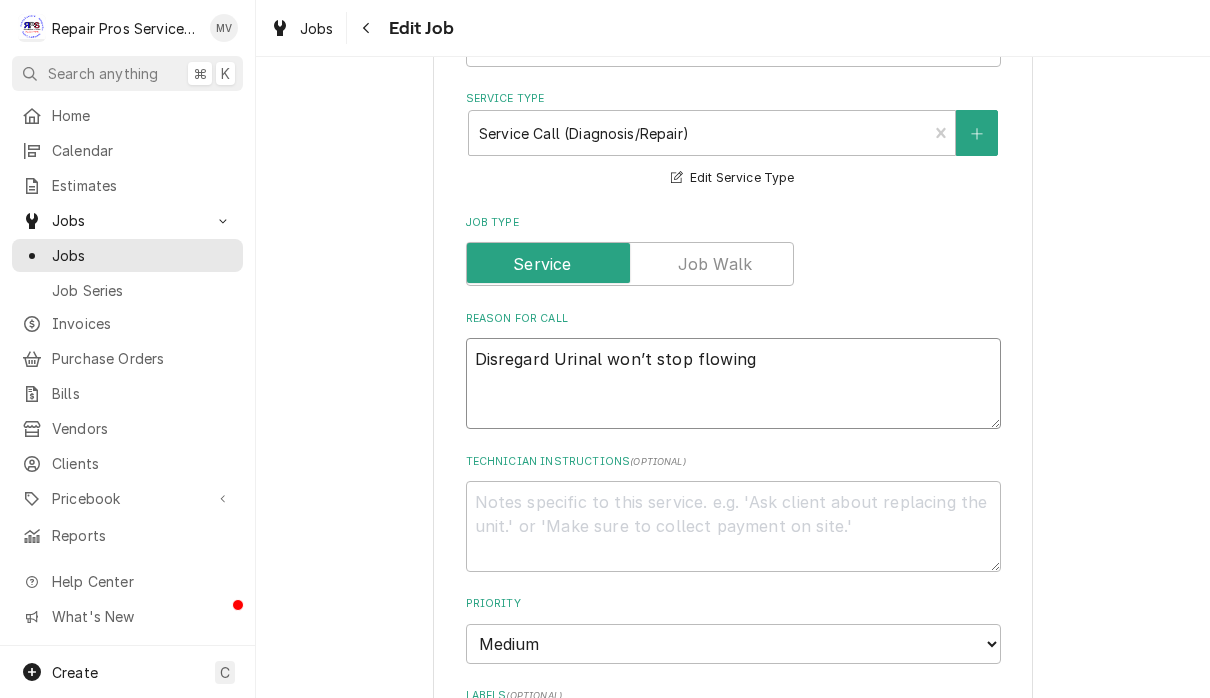 type on "x" 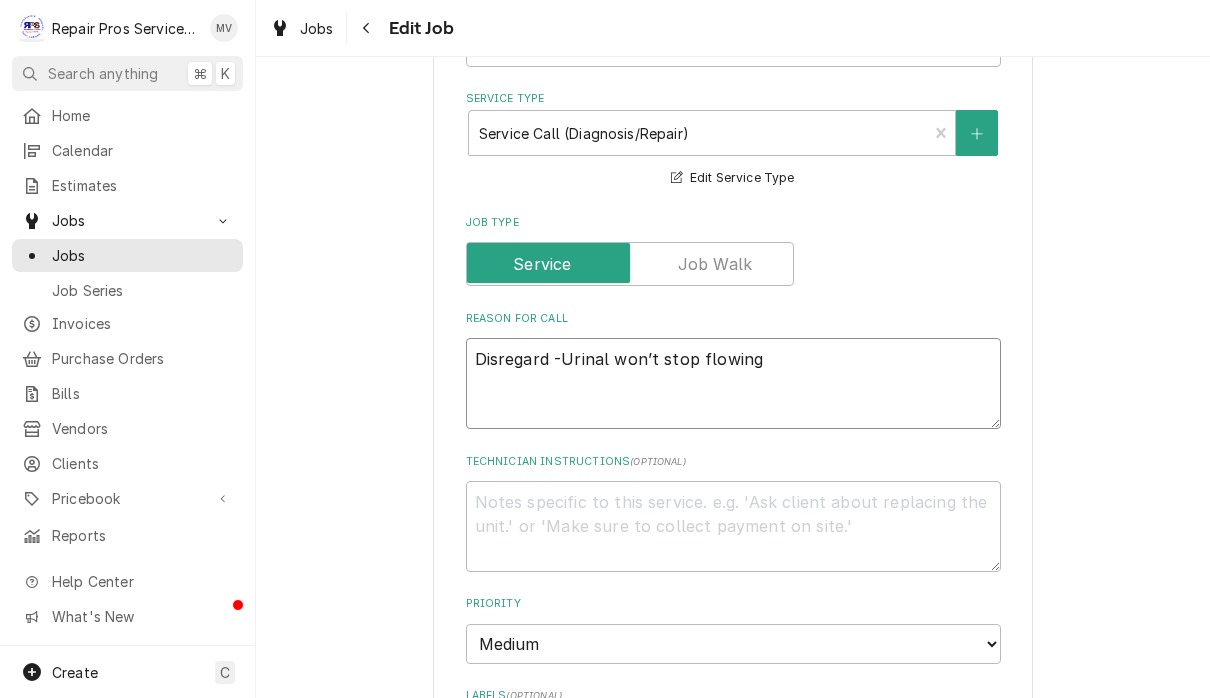 type on "x" 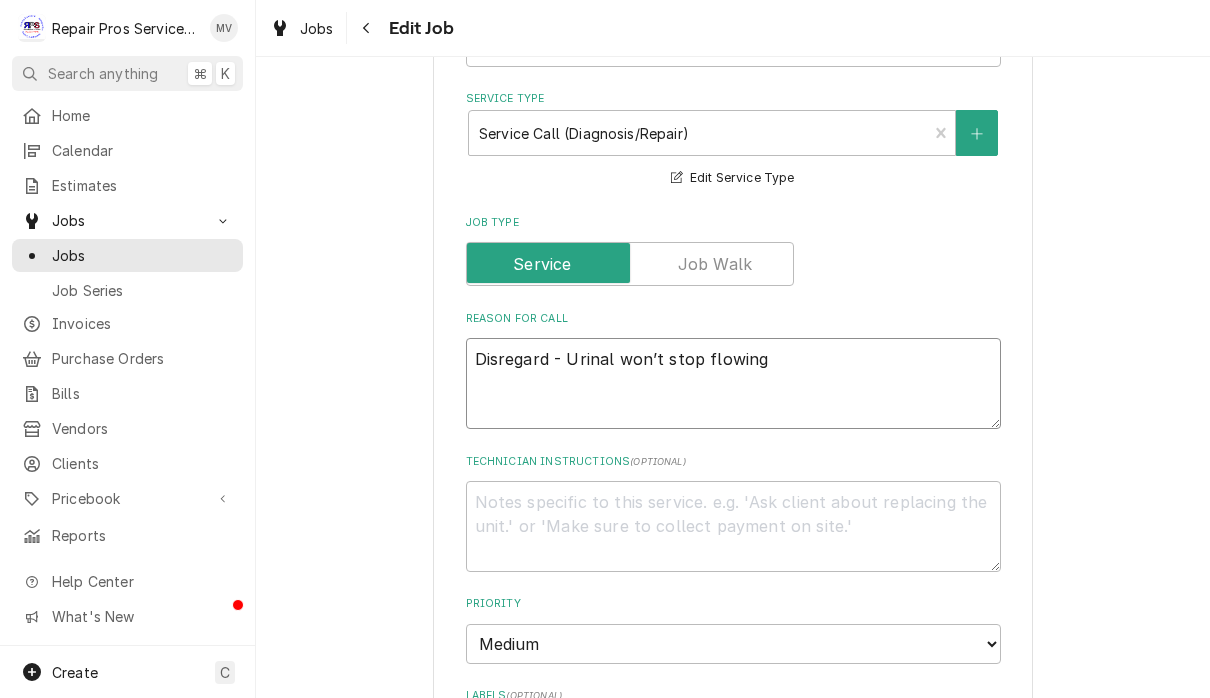 type on "x" 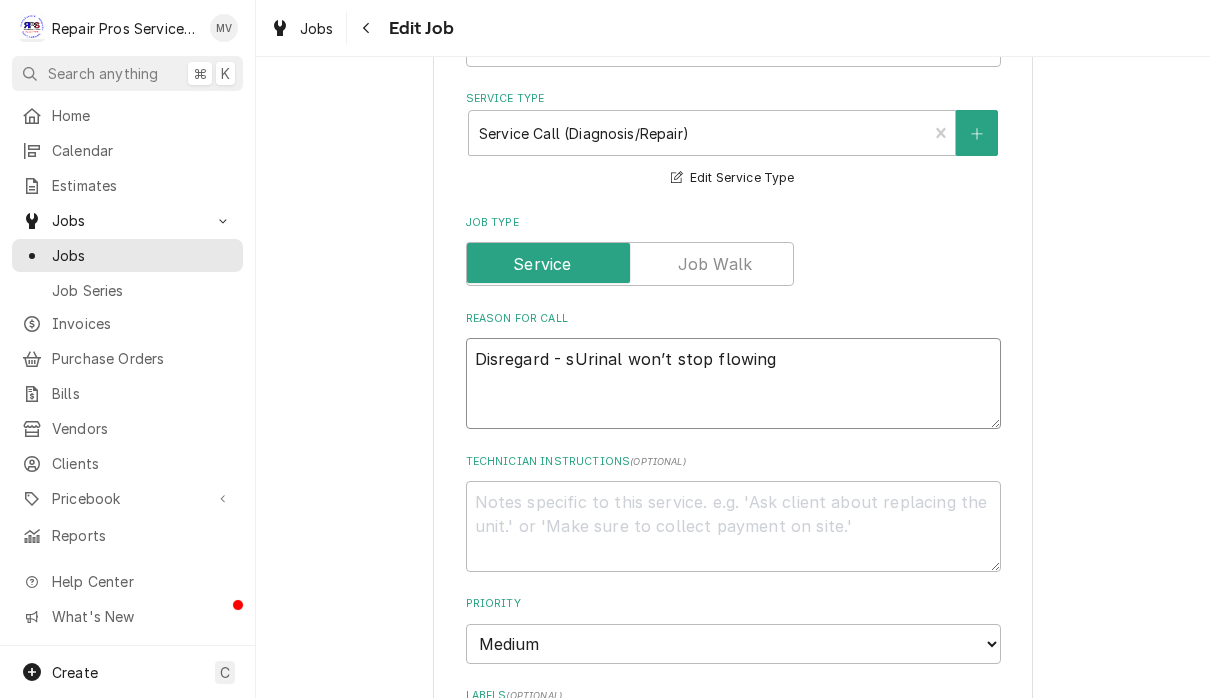 type on "x" 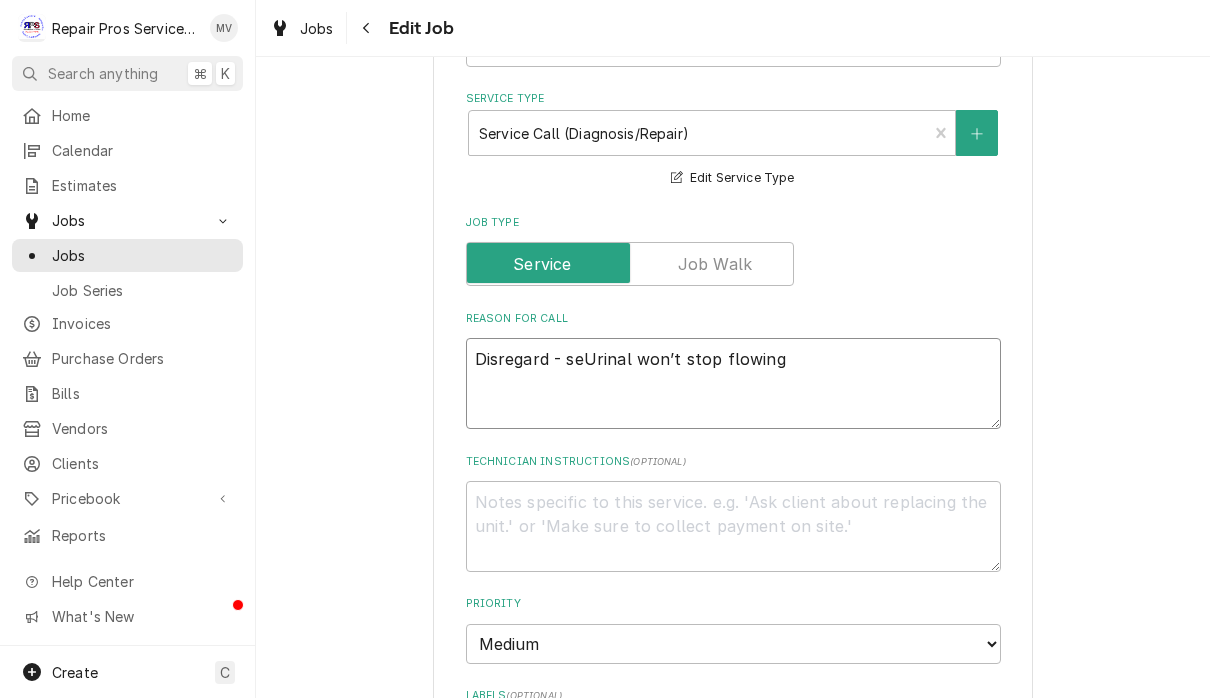 type on "x" 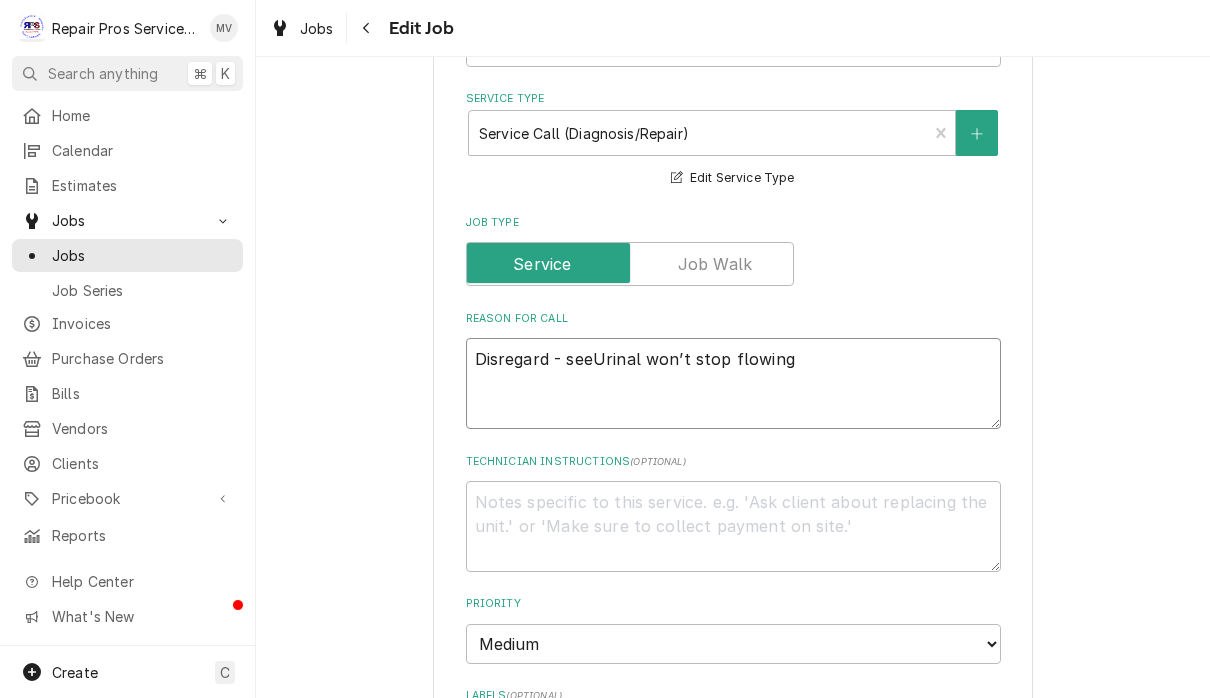 type on "x" 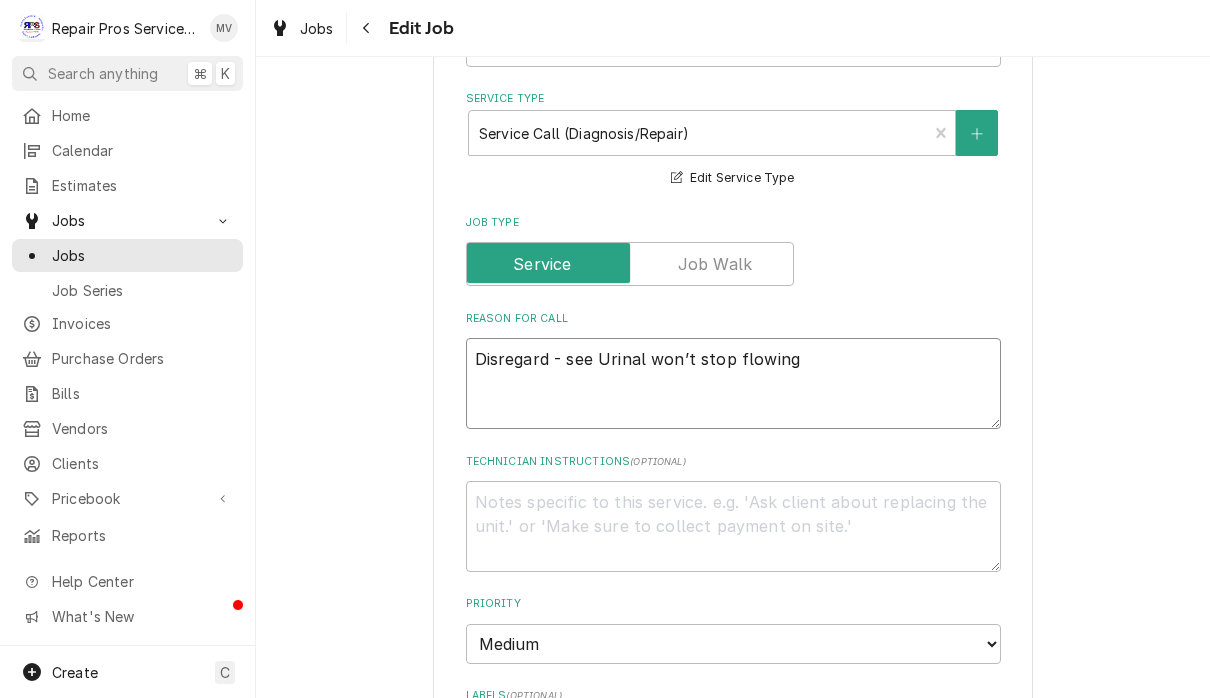 type on "x" 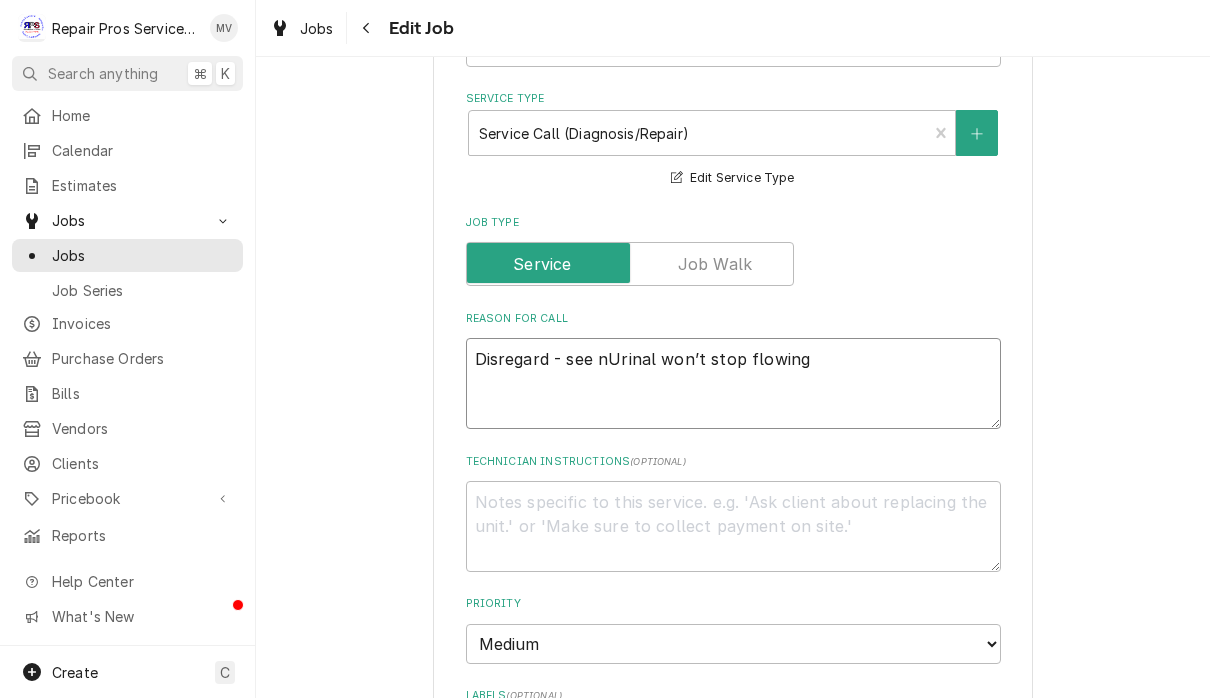 type on "x" 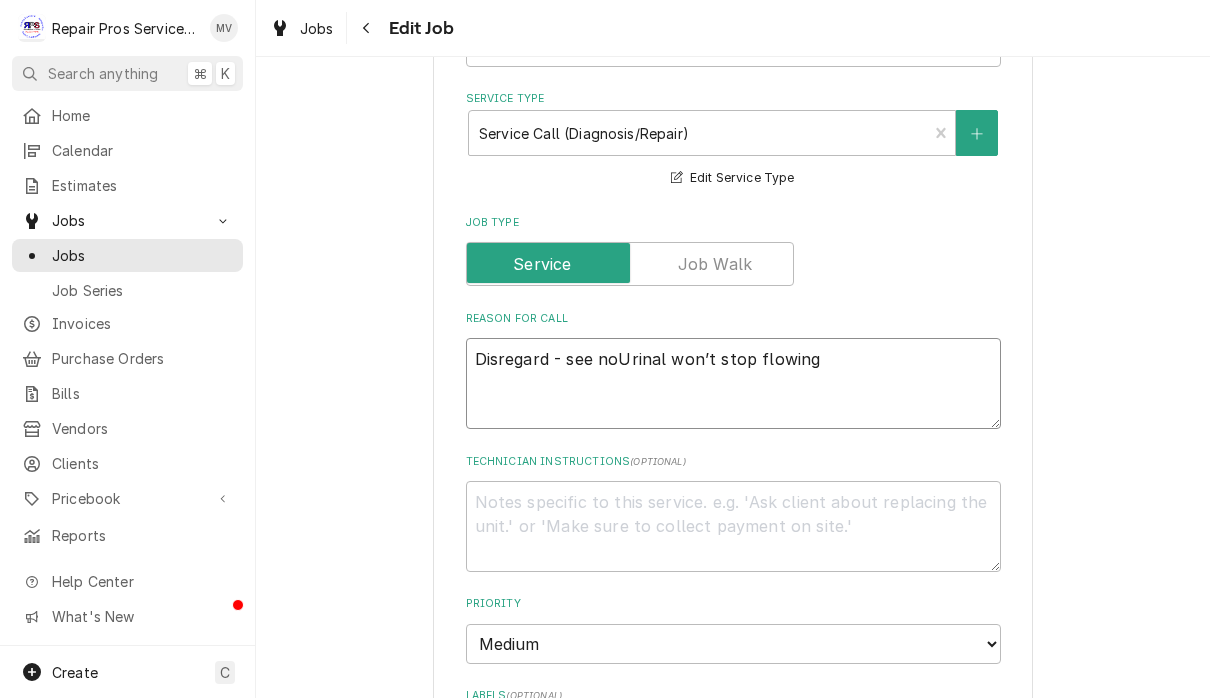 type on "x" 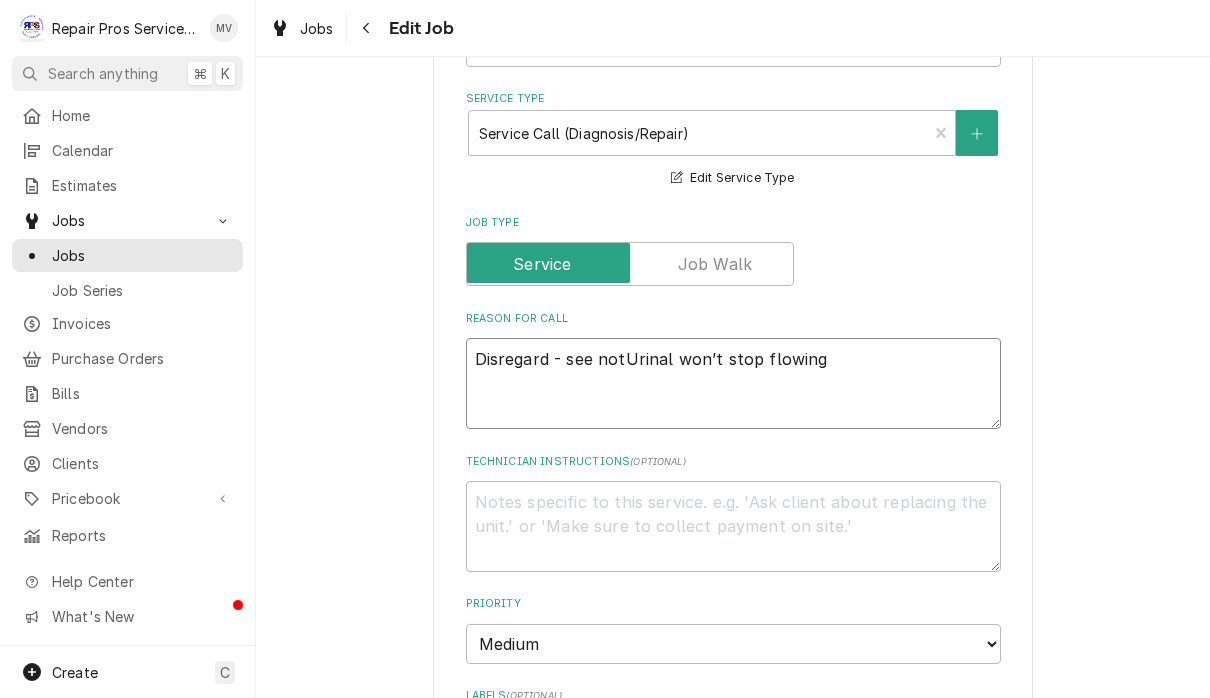 type on "x" 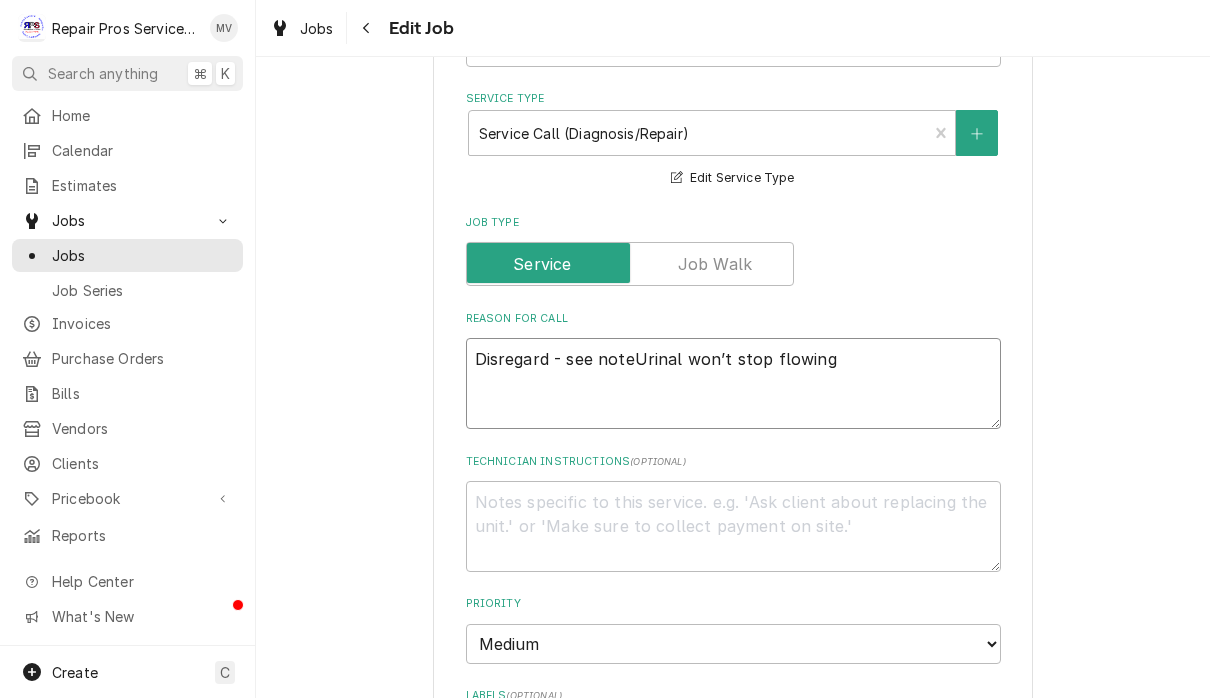 type on "x" 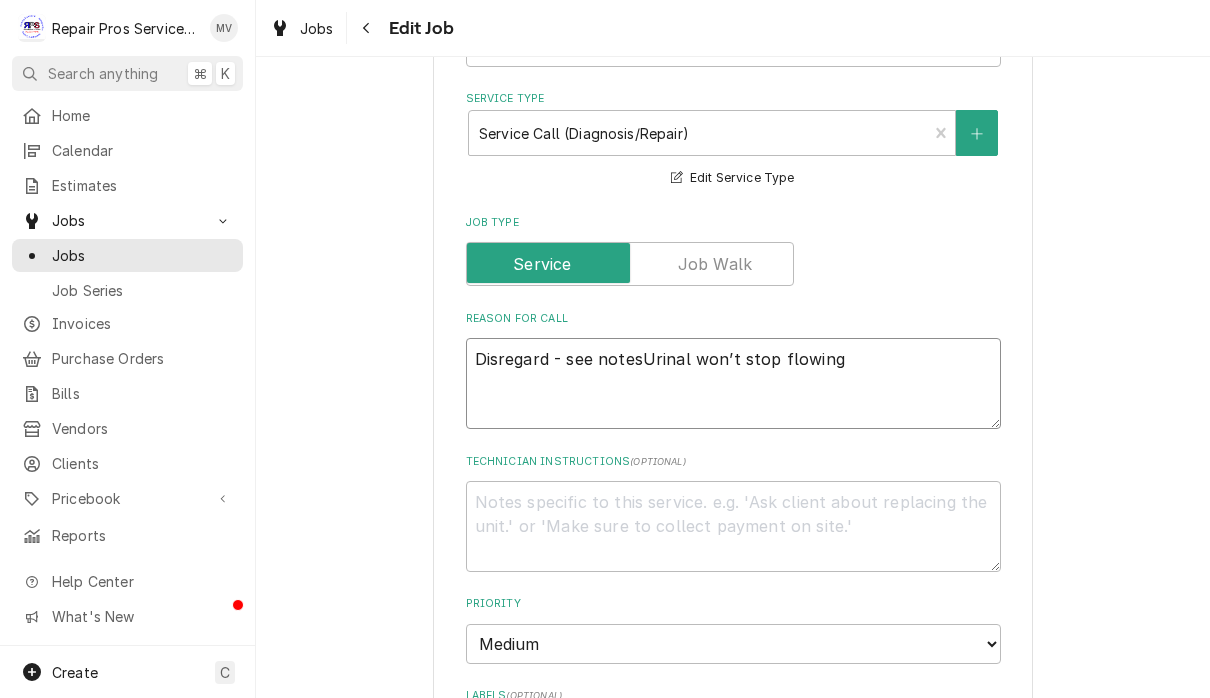 type on "x" 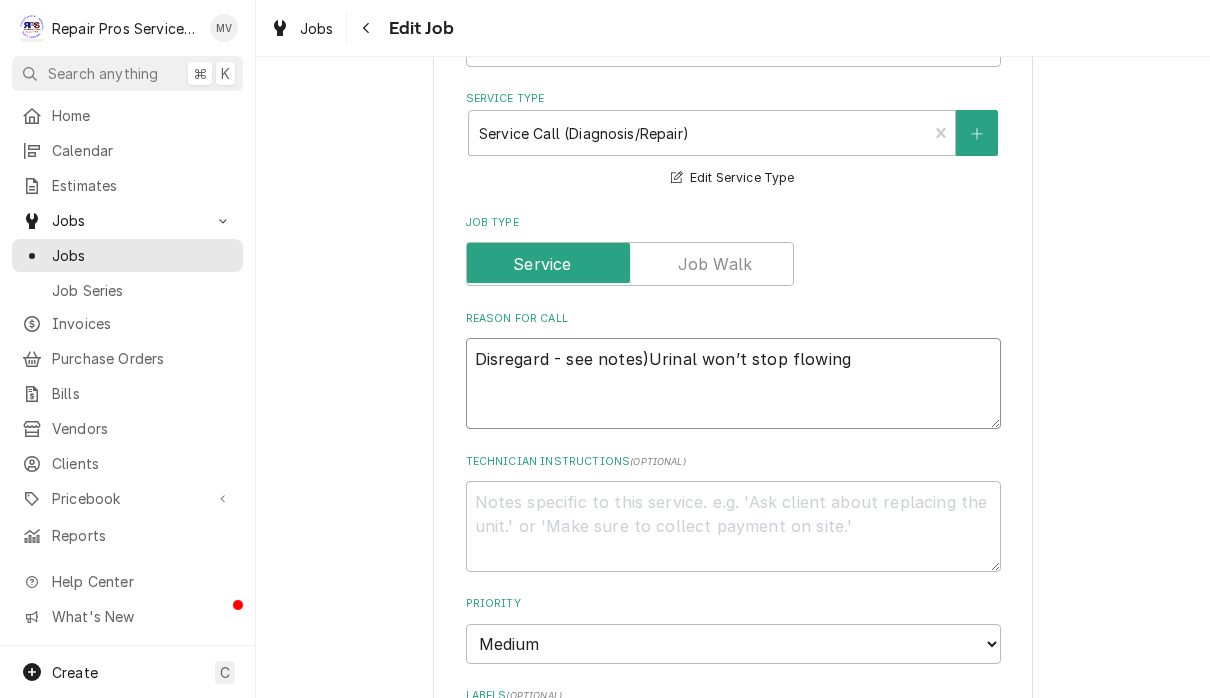 click on "Disregard - see notes)Urinal won’t stop flowing" at bounding box center (733, 383) 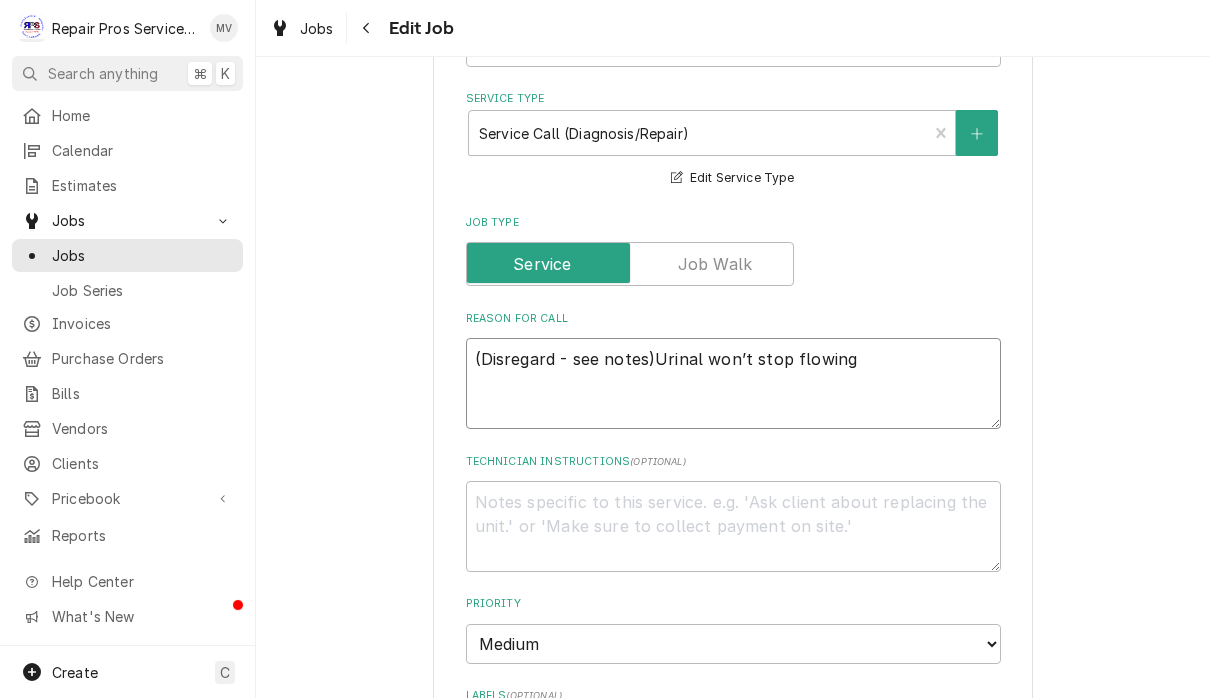 click on "(Disregard - see notes)Urinal won’t stop flowing" at bounding box center [733, 383] 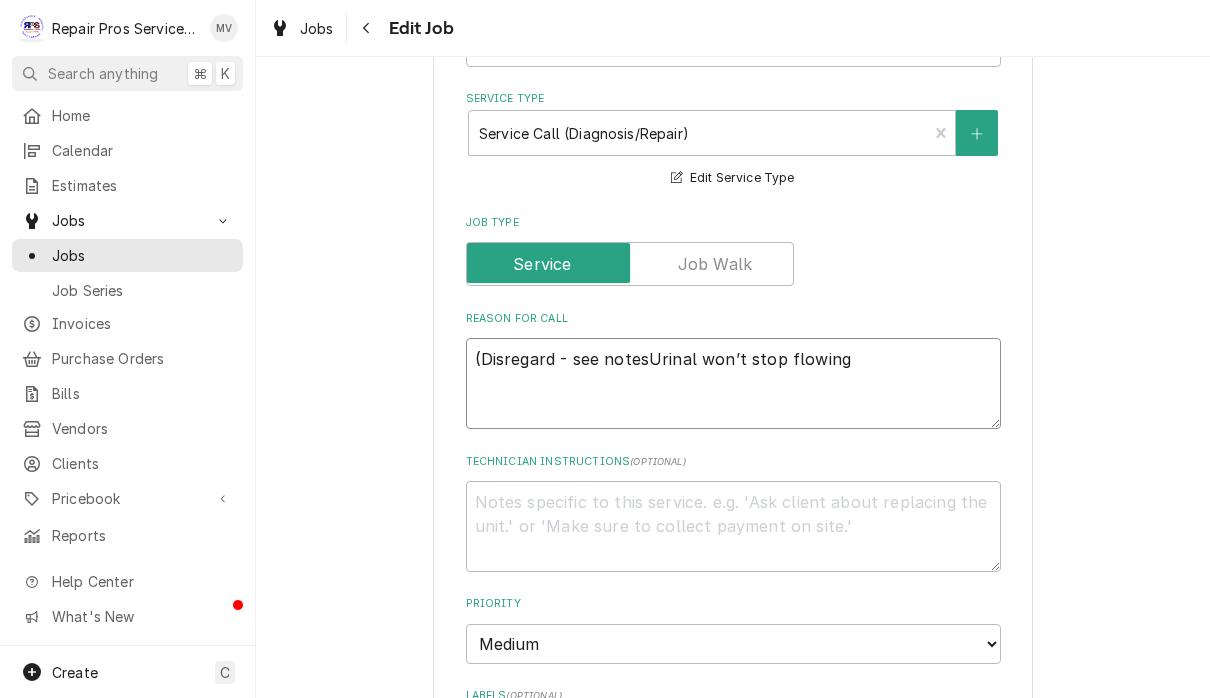 type on "x" 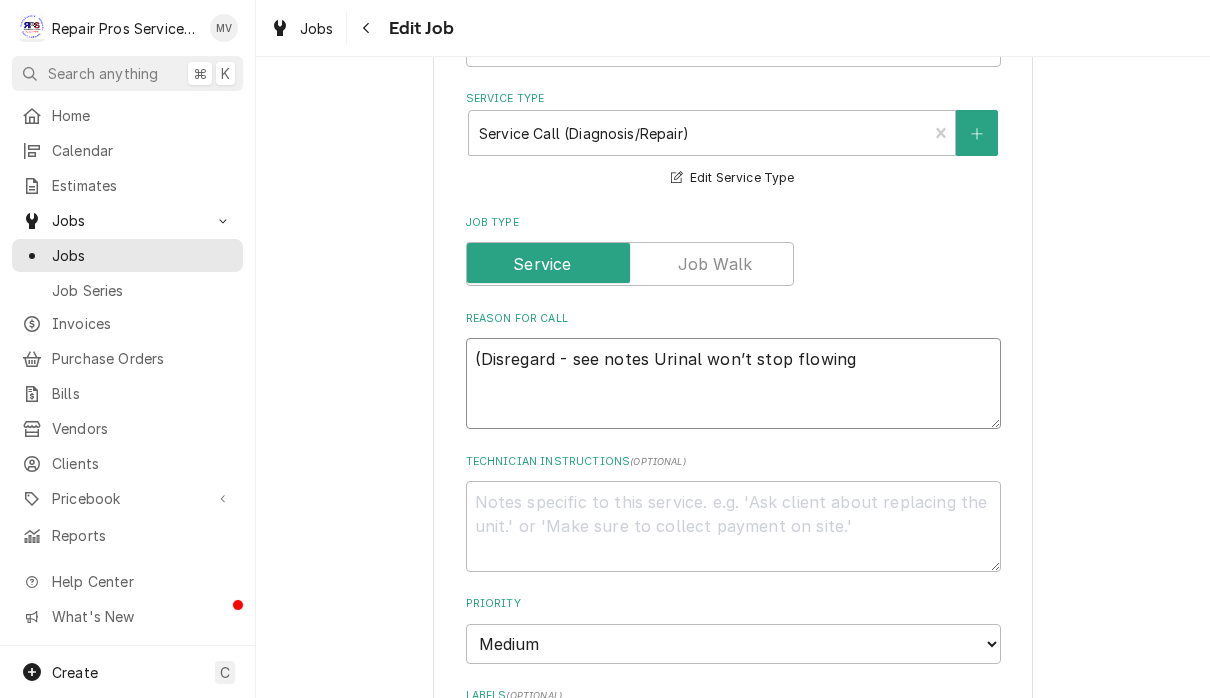 type on "x" 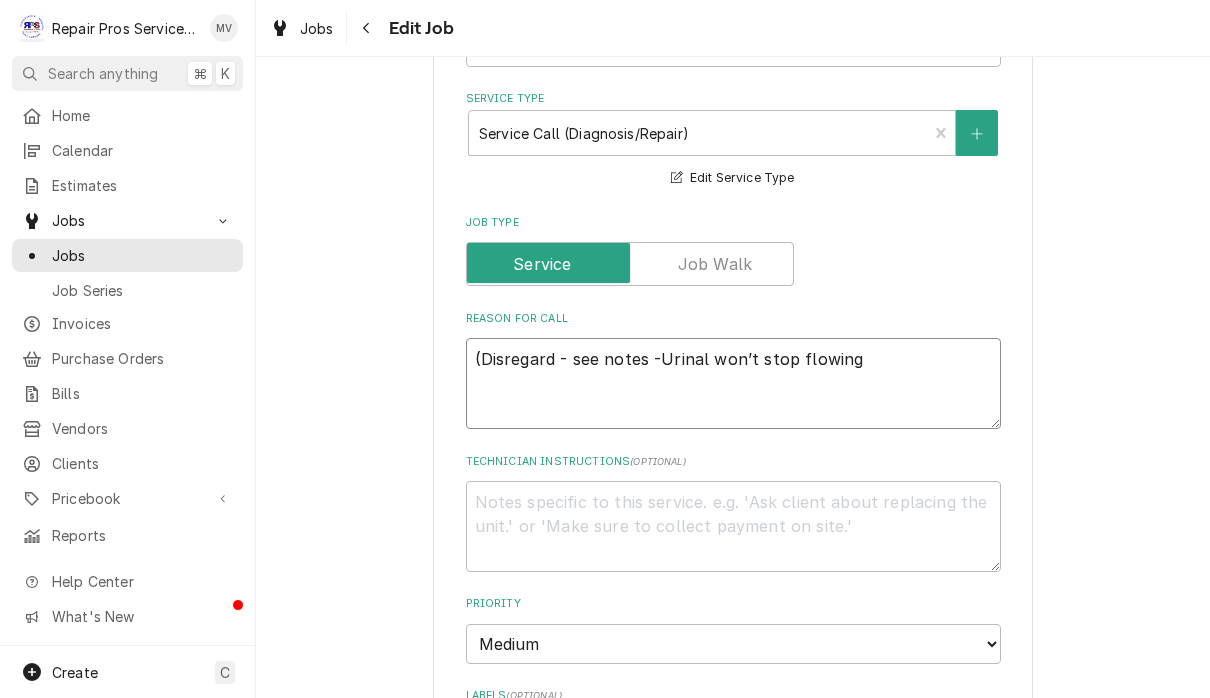 type on "x" 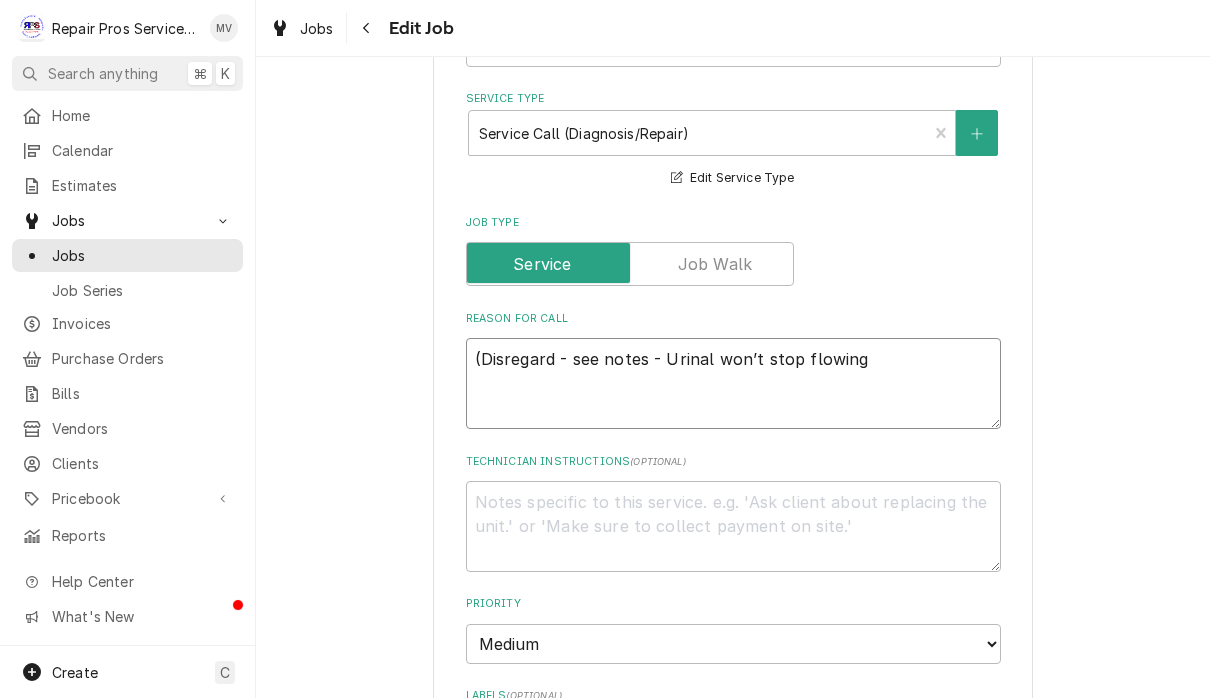 click on "(Disregard - see notes - Urinal won’t stop flowing" at bounding box center (733, 383) 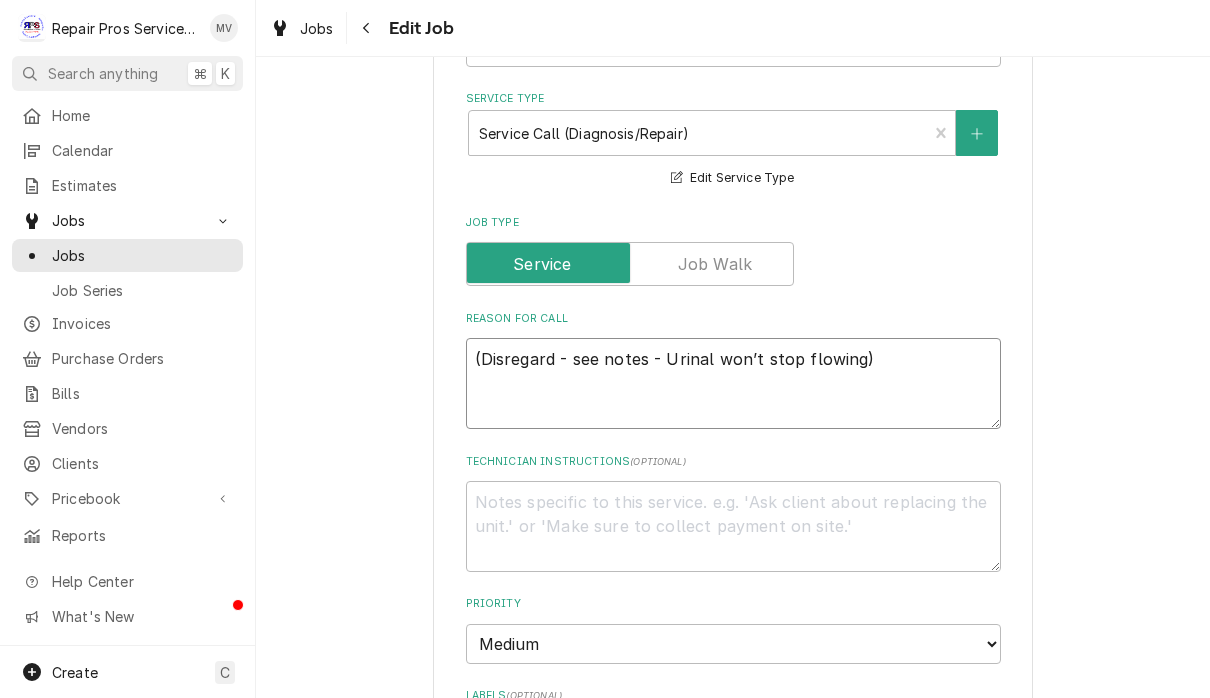 type on "x" 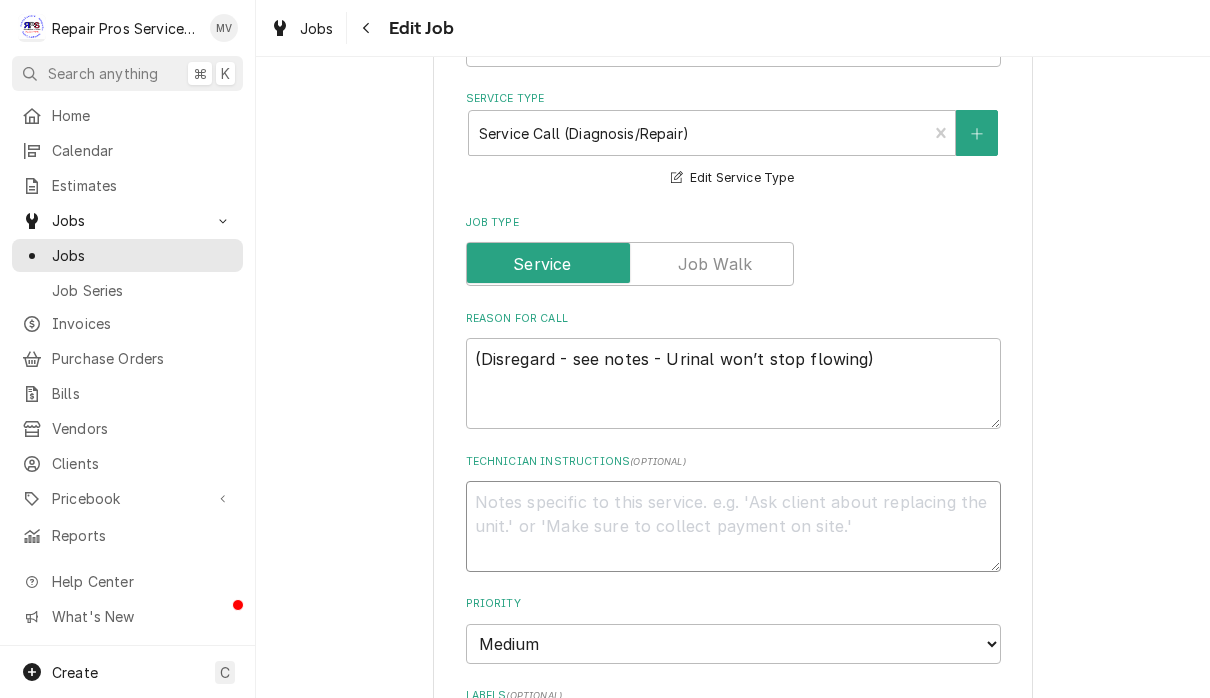 click on "Technician Instructions  ( optional )" at bounding box center [733, 526] 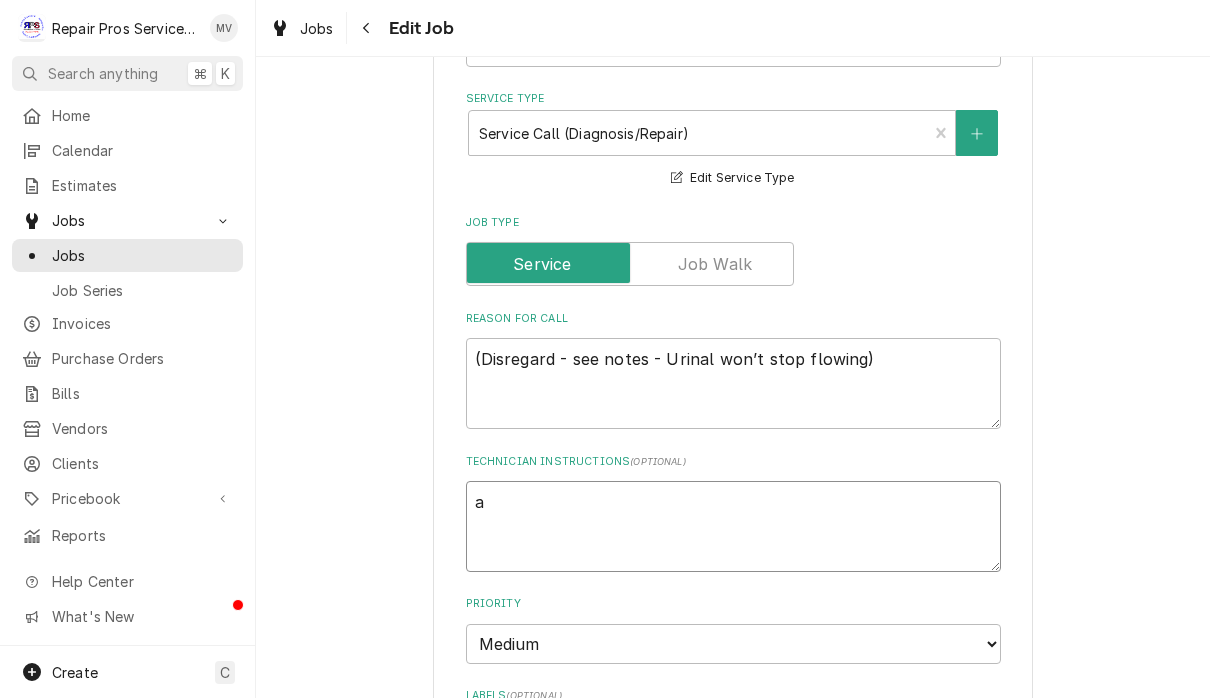 type on "x" 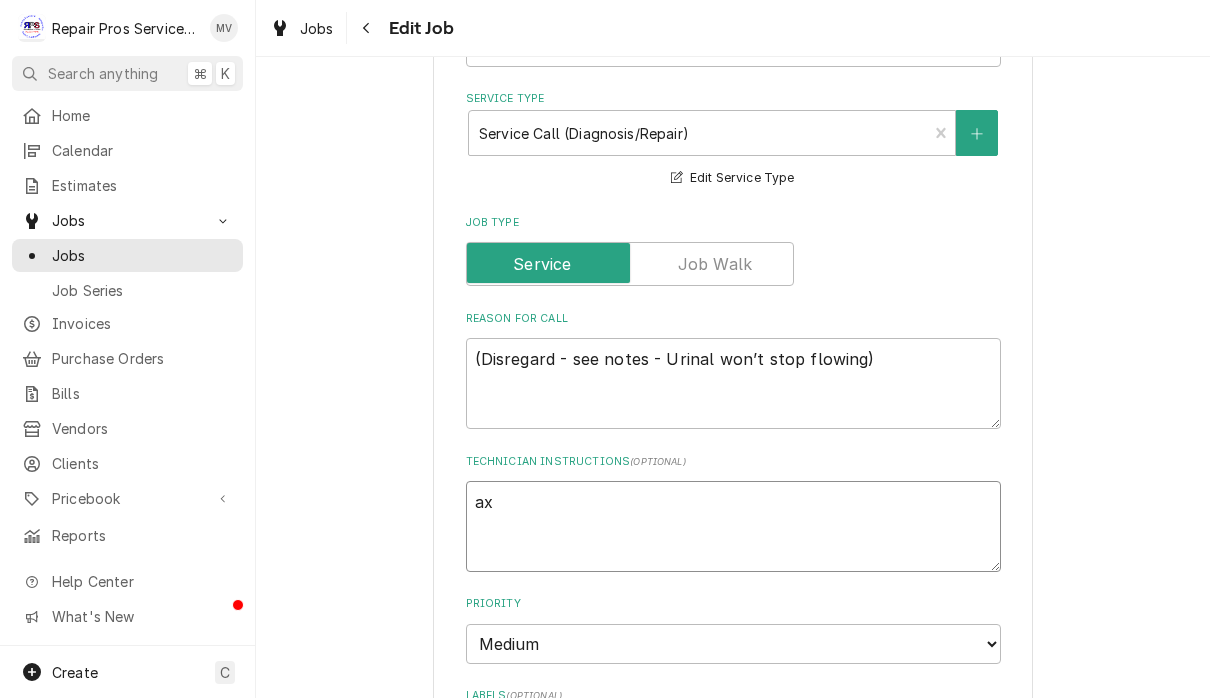 type on "x" 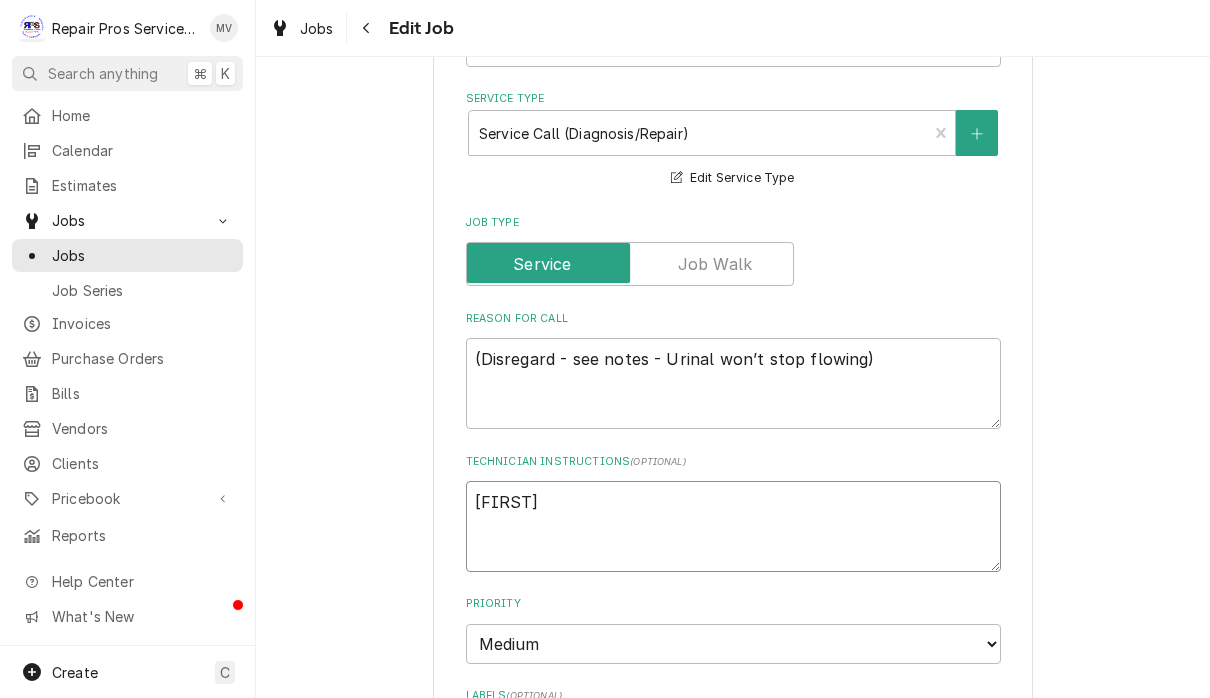 type on "x" 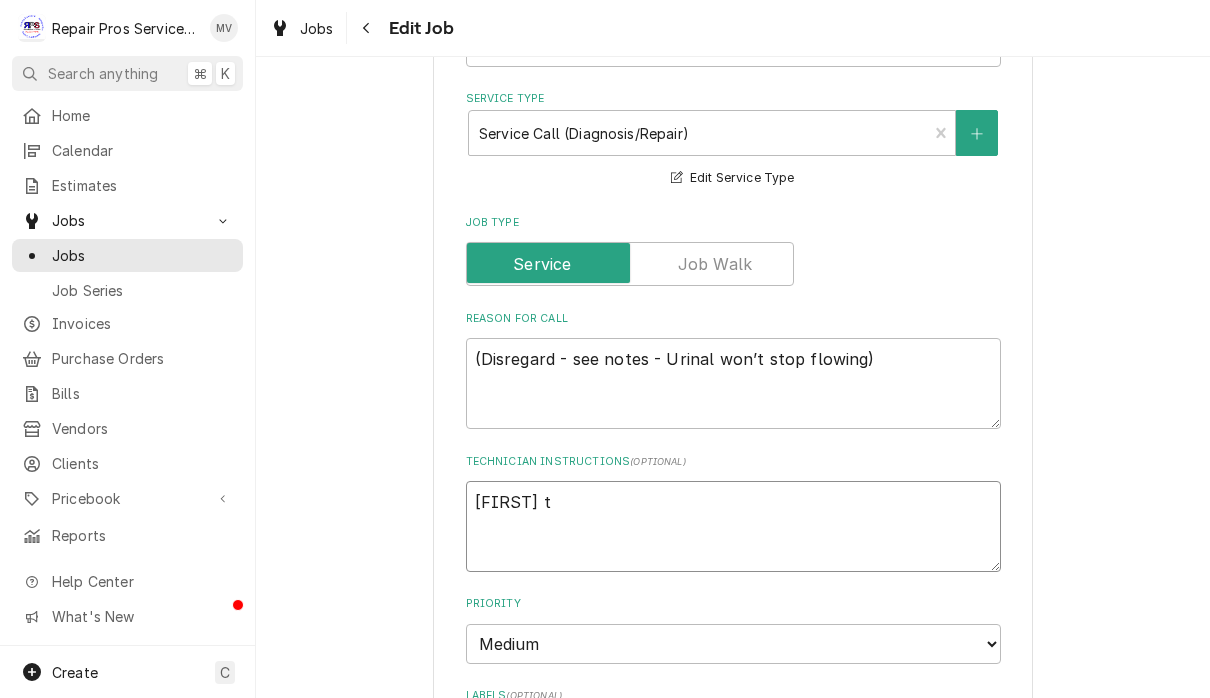 type on "x" 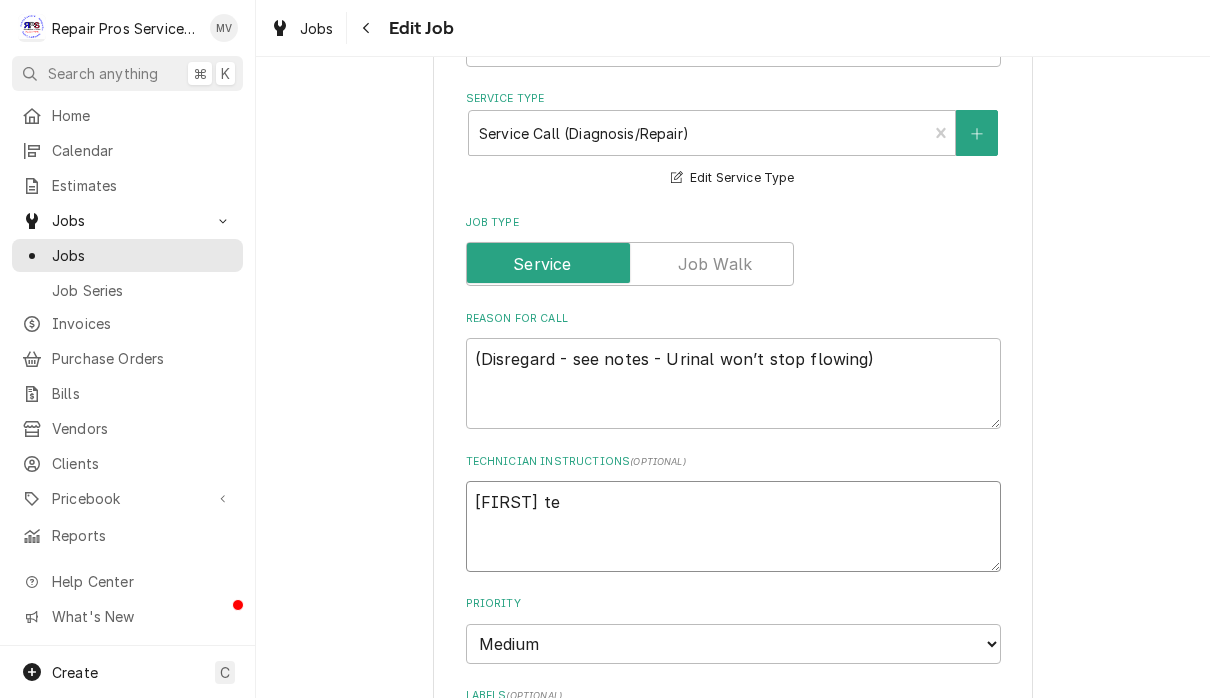 type on "x" 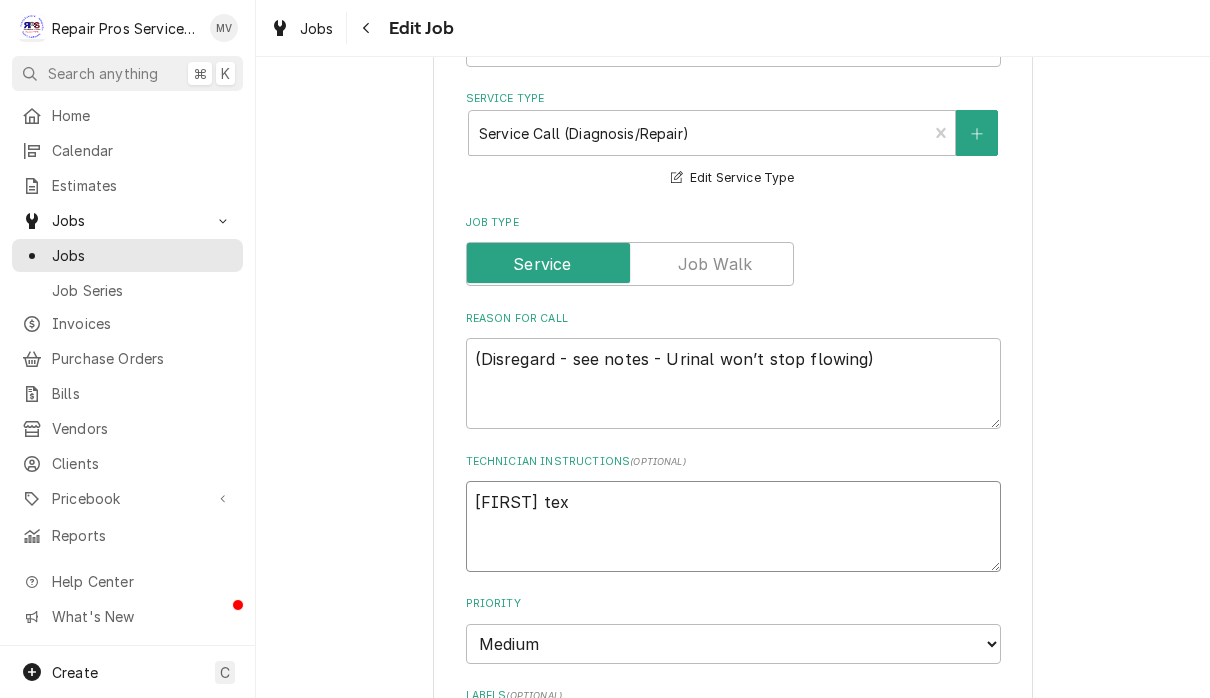 type on "x" 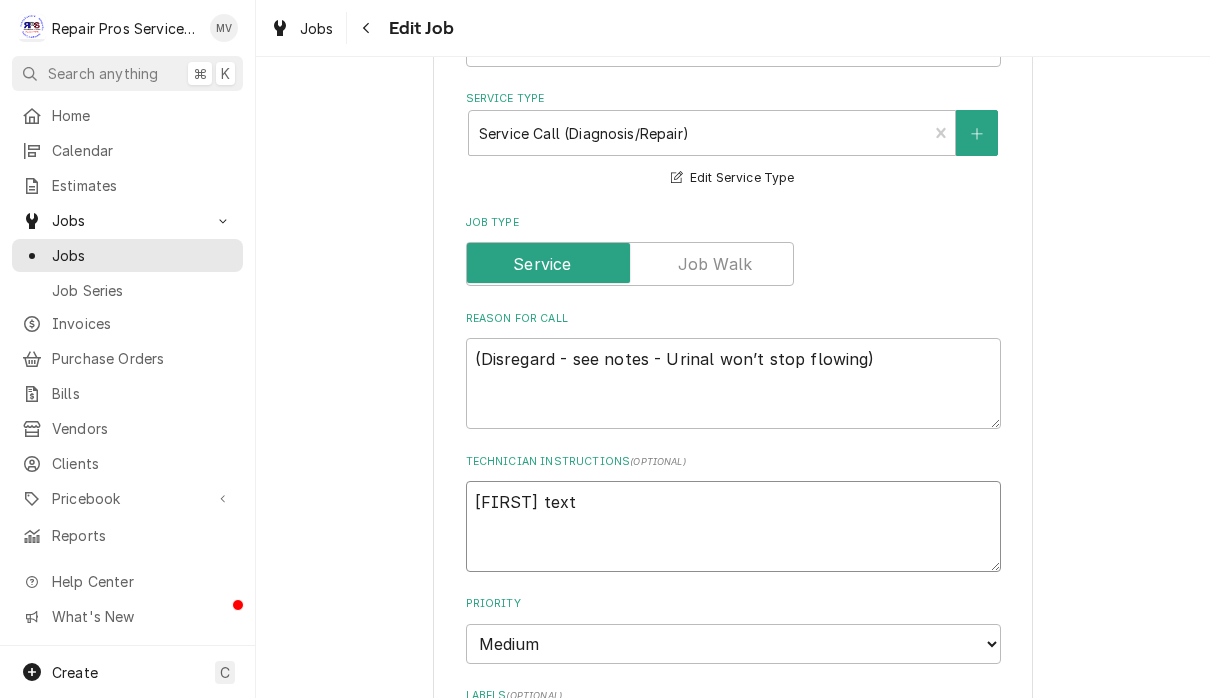 type on "x" 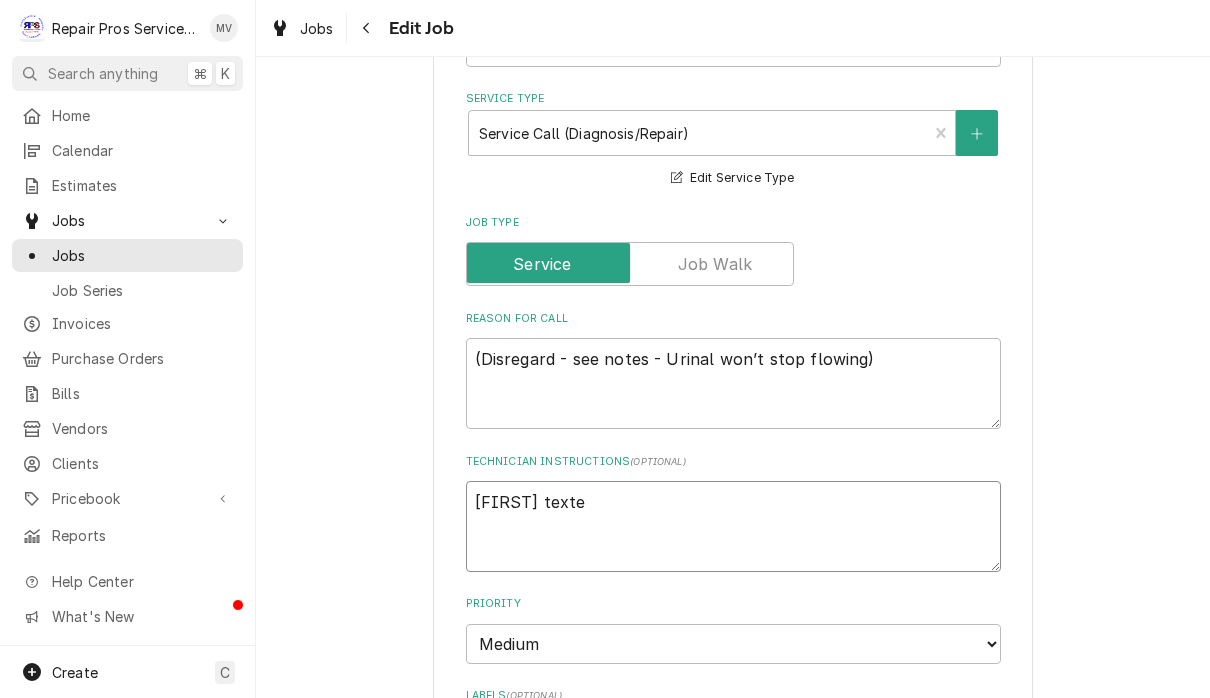 type on "x" 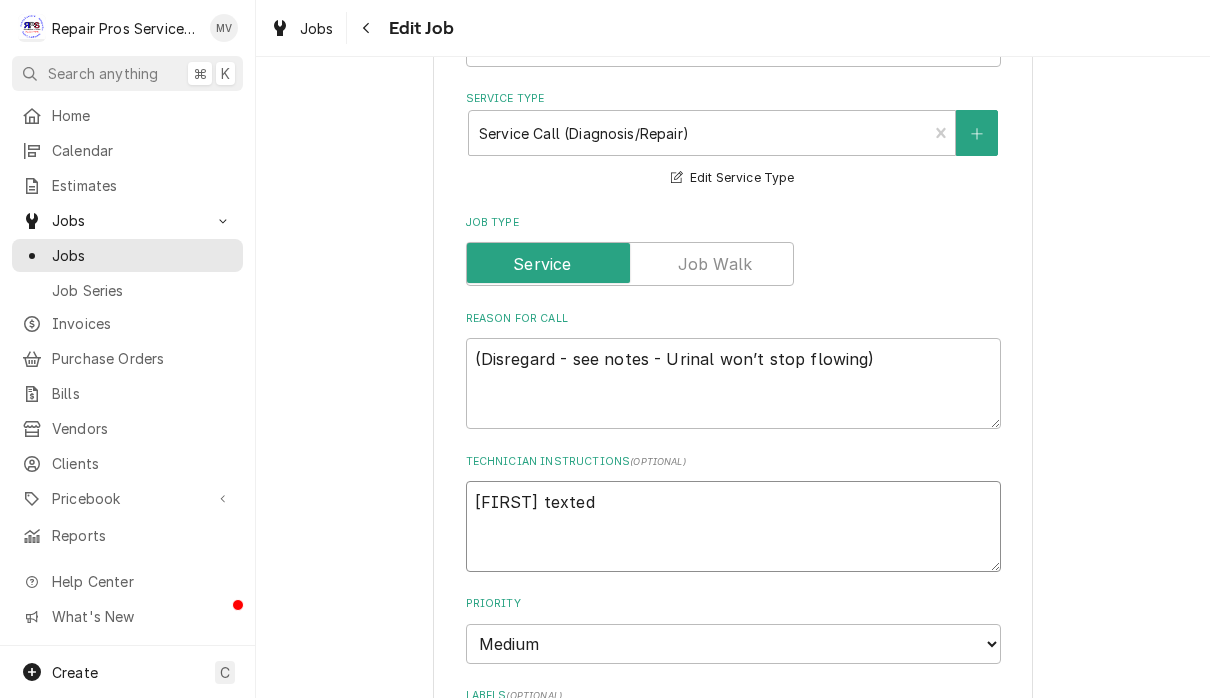 type on "x" 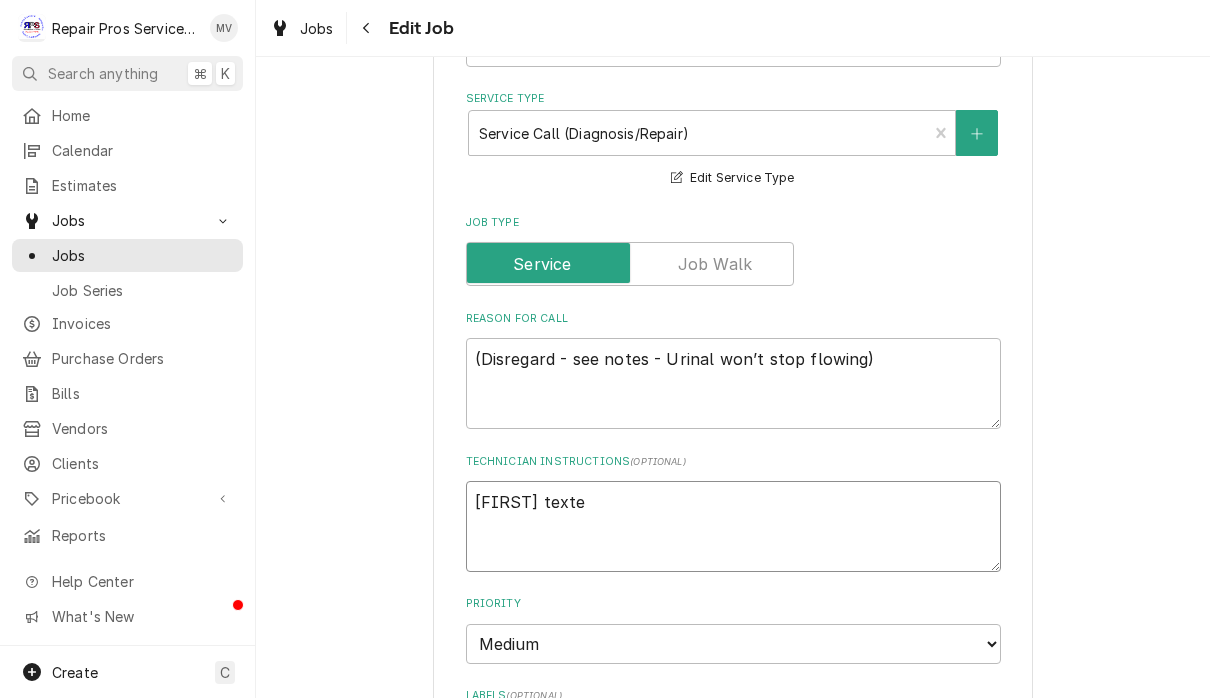 type on "x" 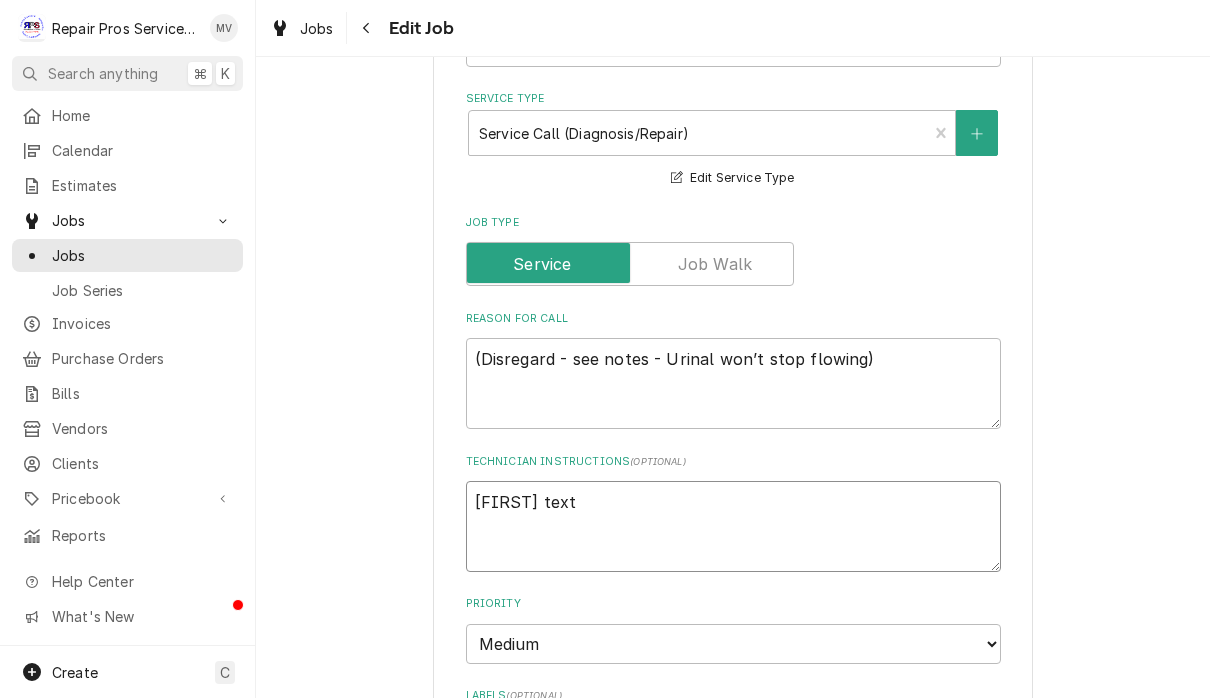 type on "x" 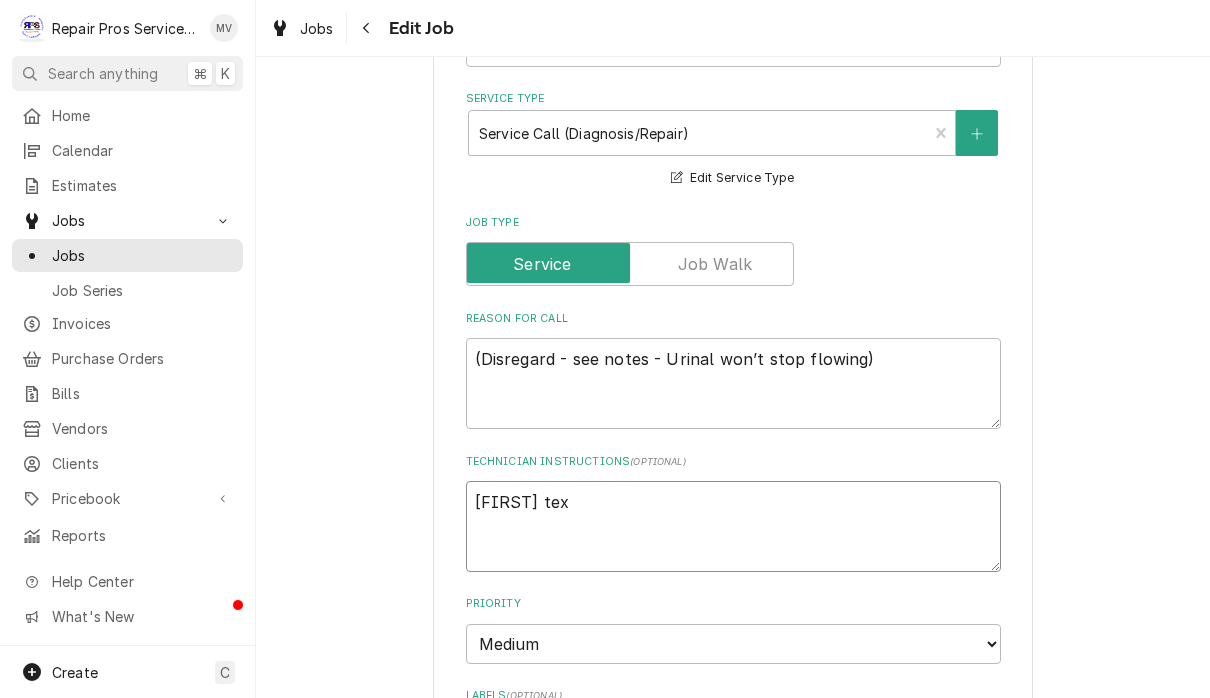 type on "x" 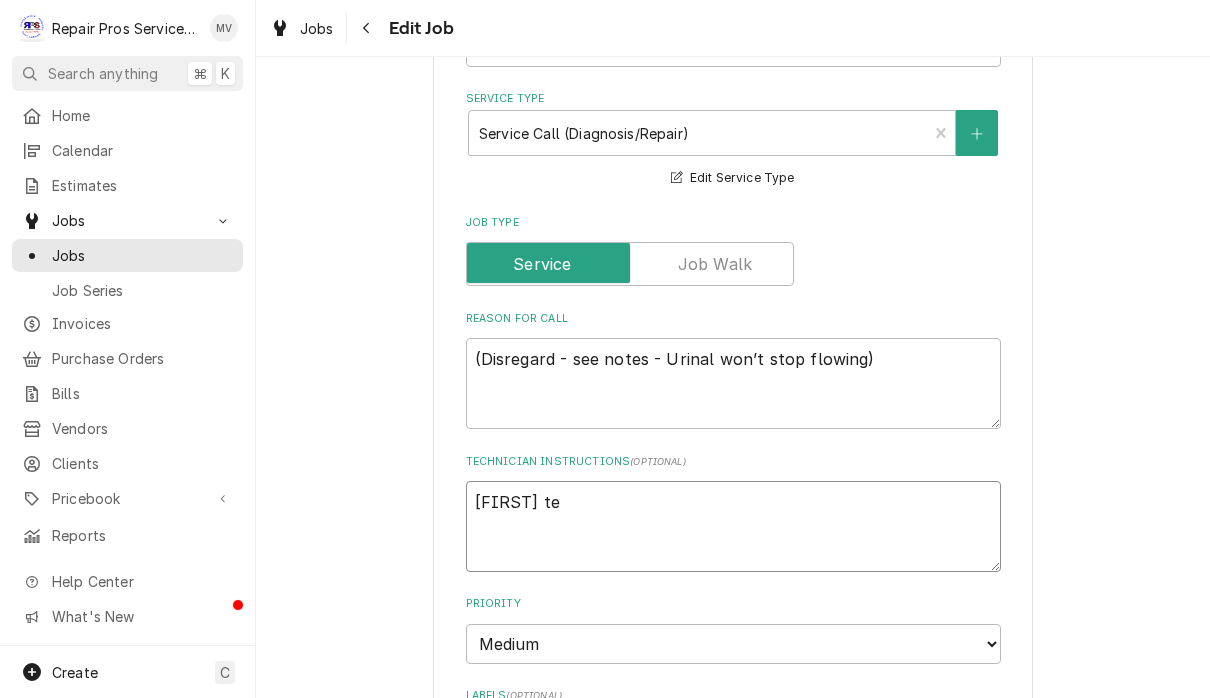 type on "x" 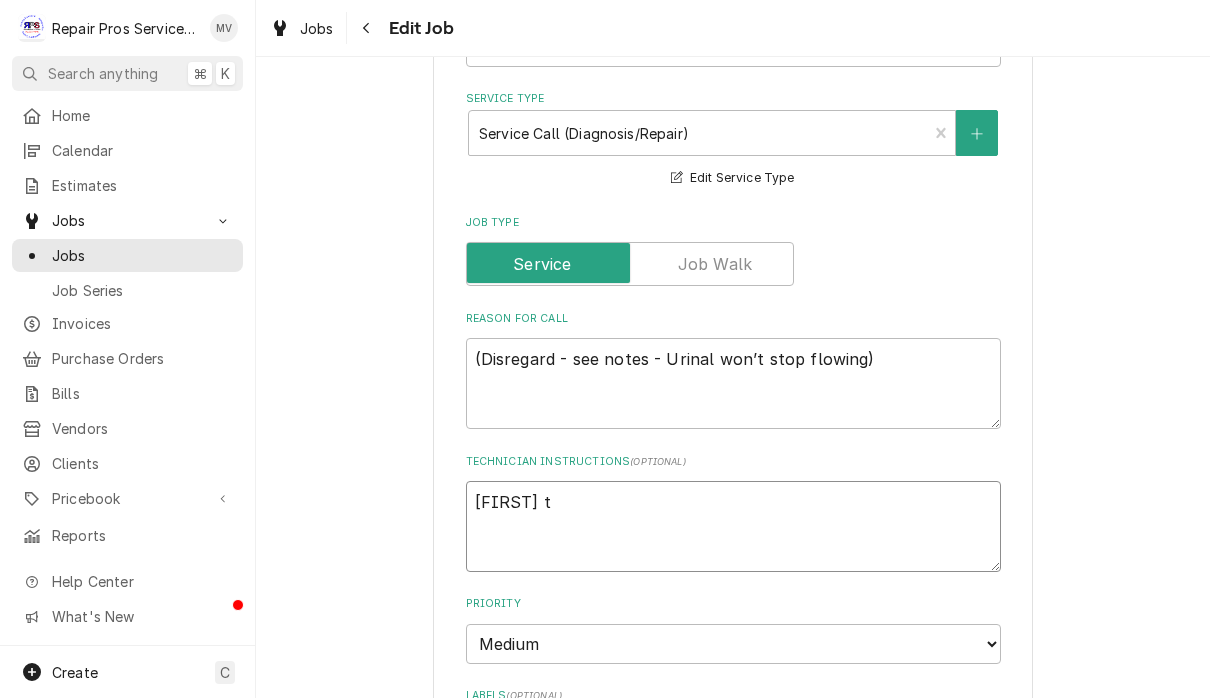 type on "x" 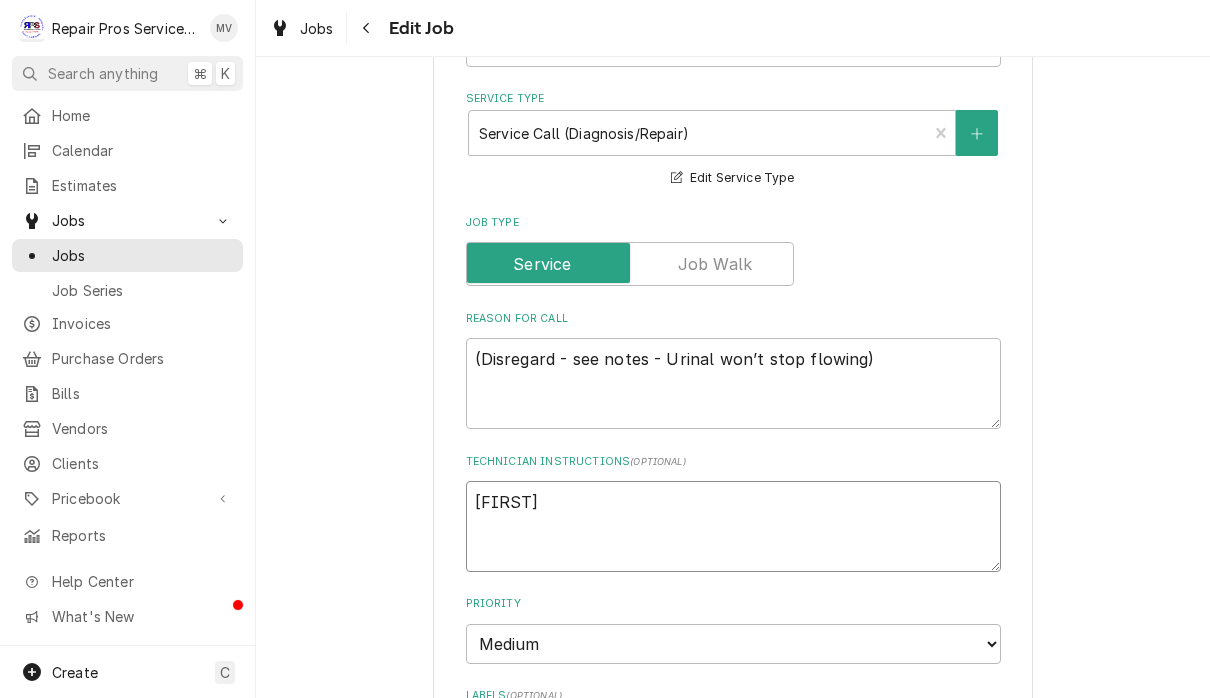 type on "x" 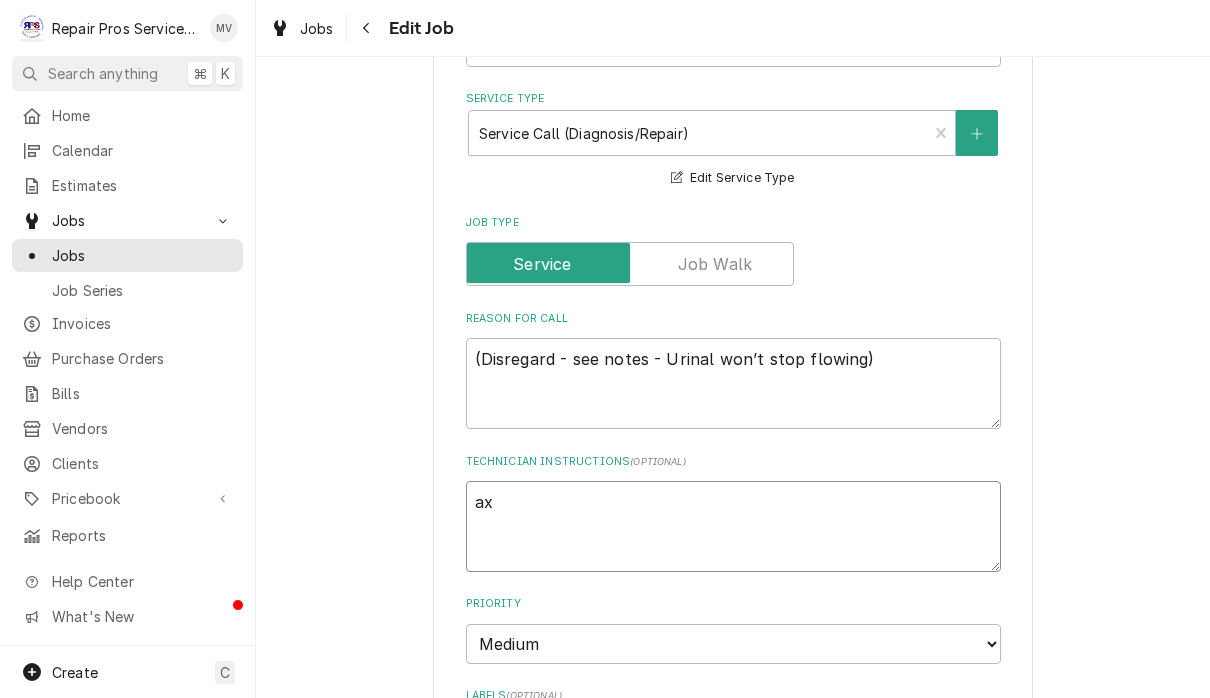 type on "x" 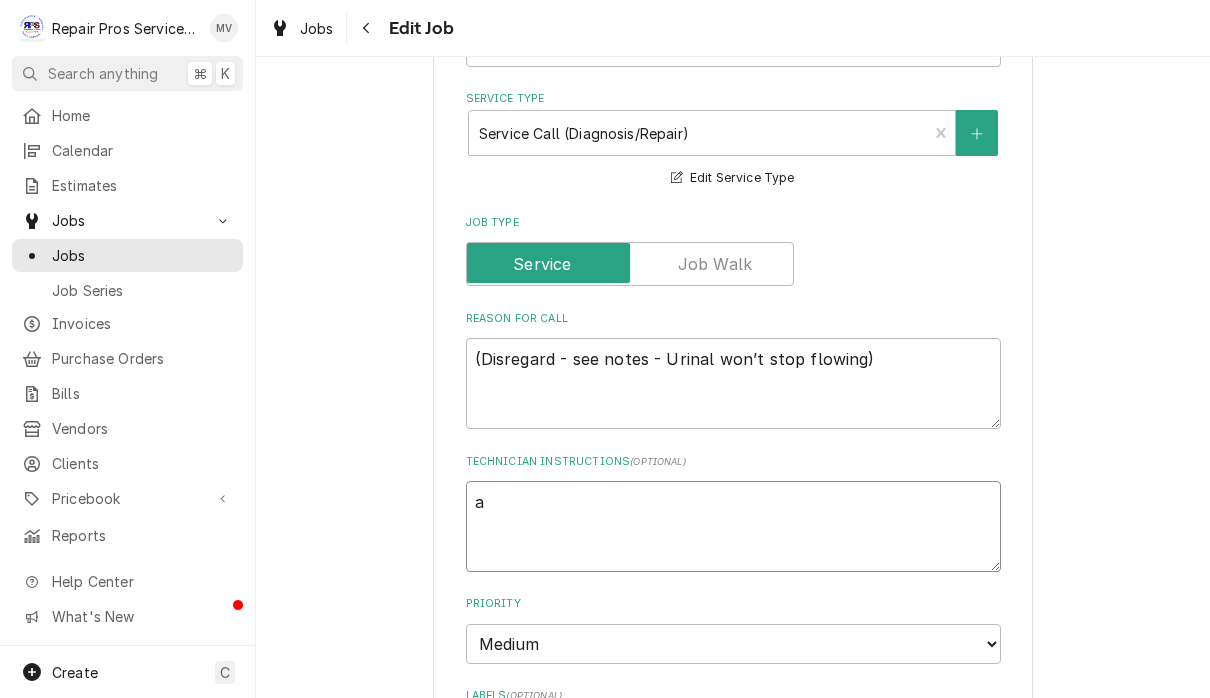 type on "x" 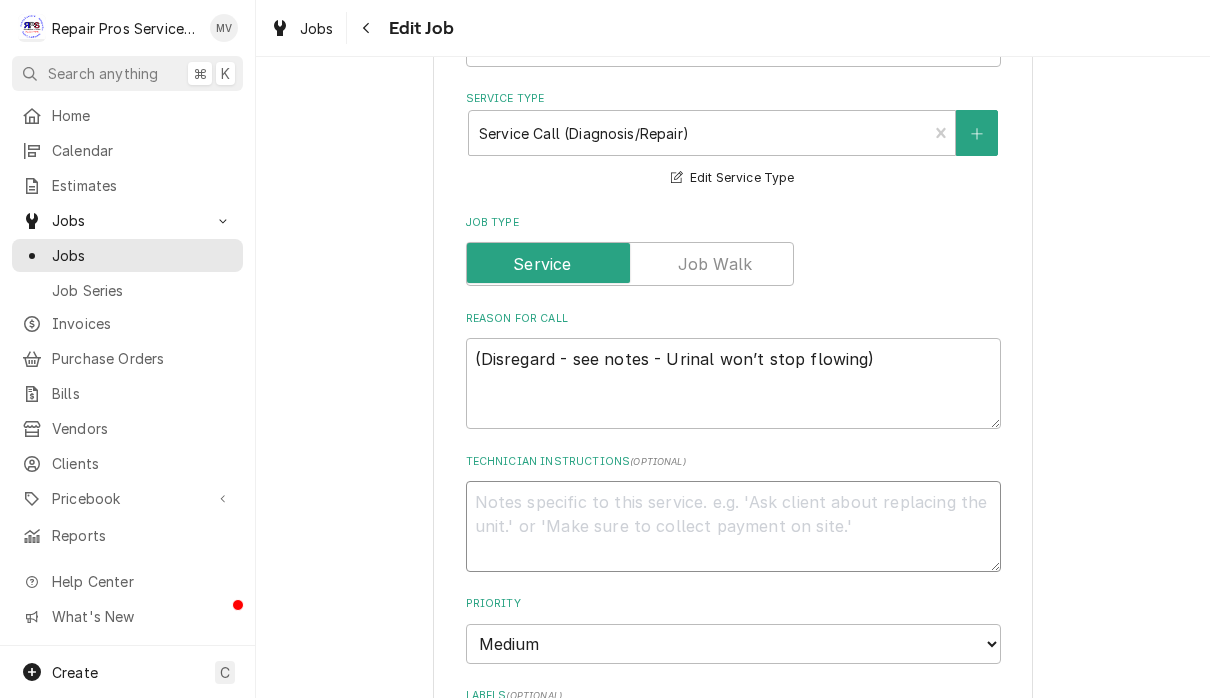 type on "x" 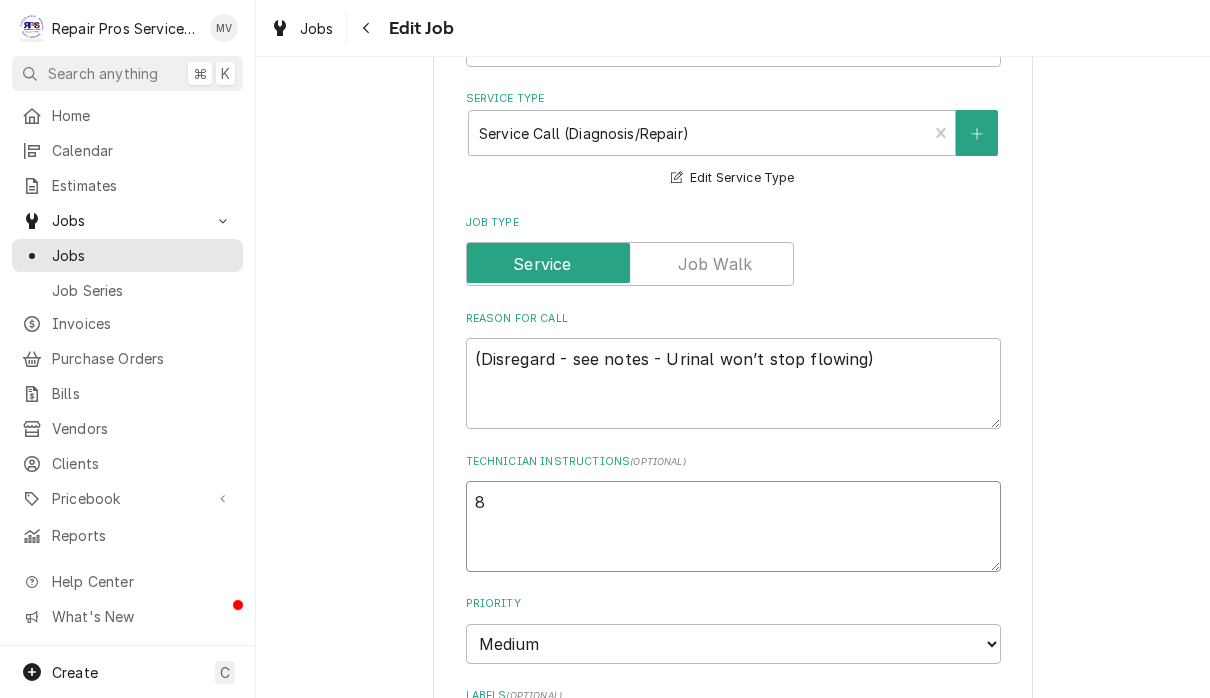 type on "x" 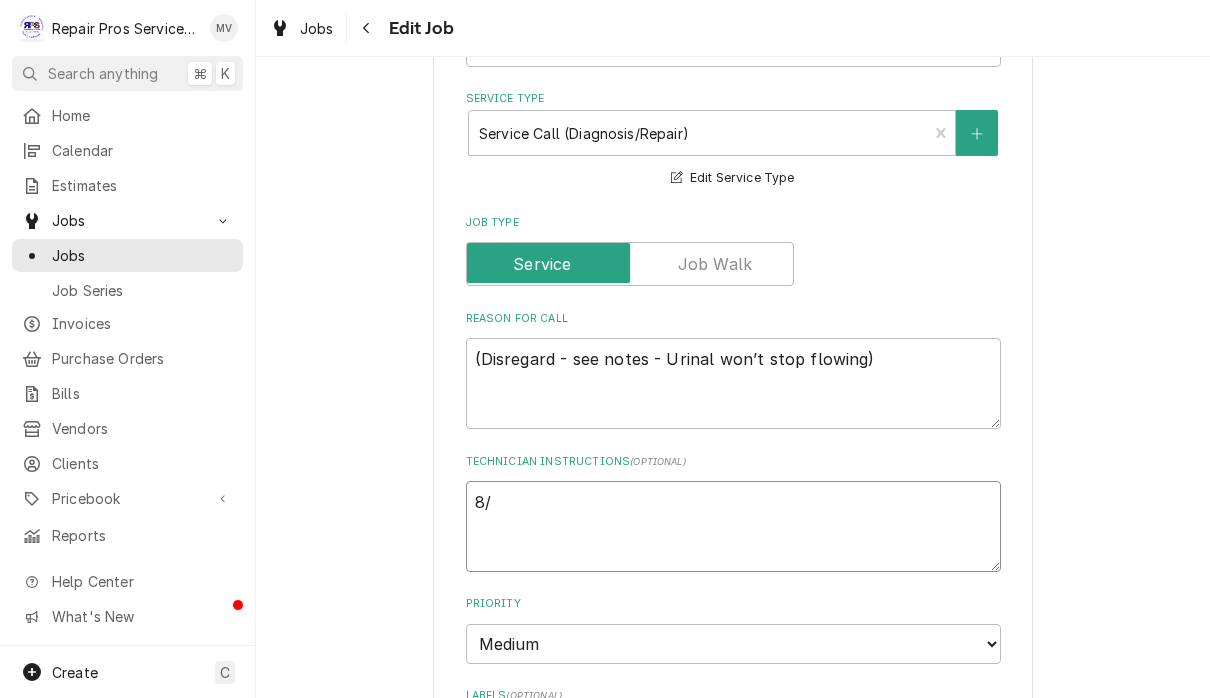 type on "x" 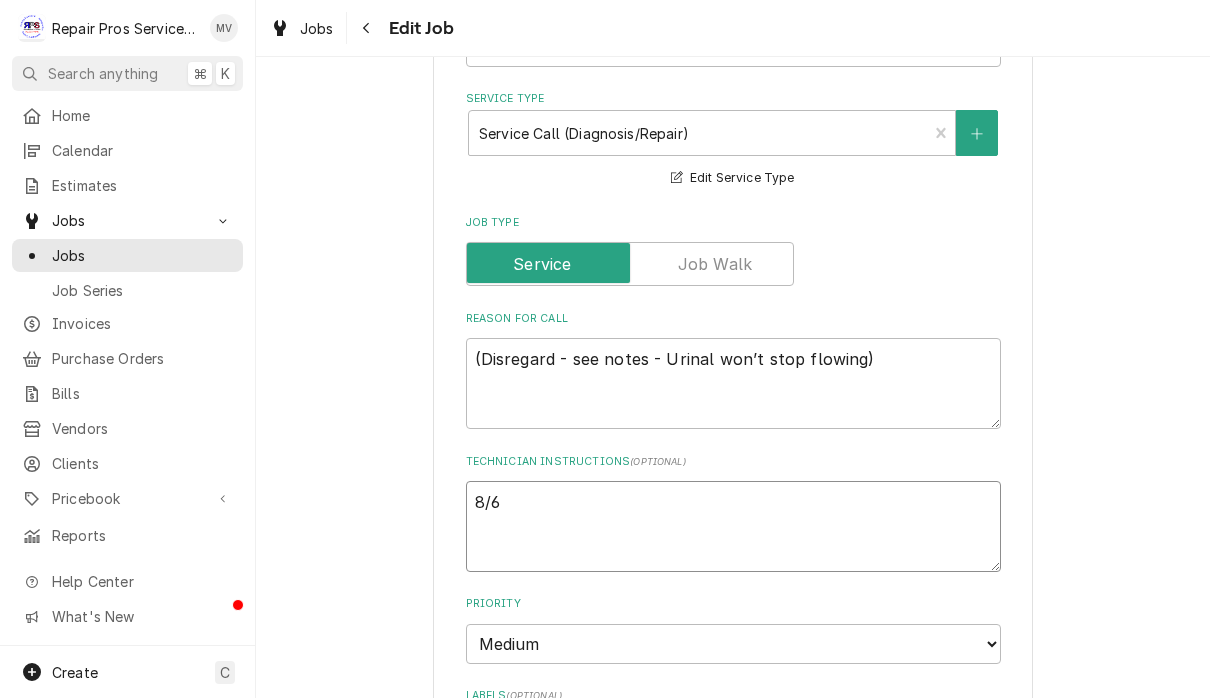 type on "x" 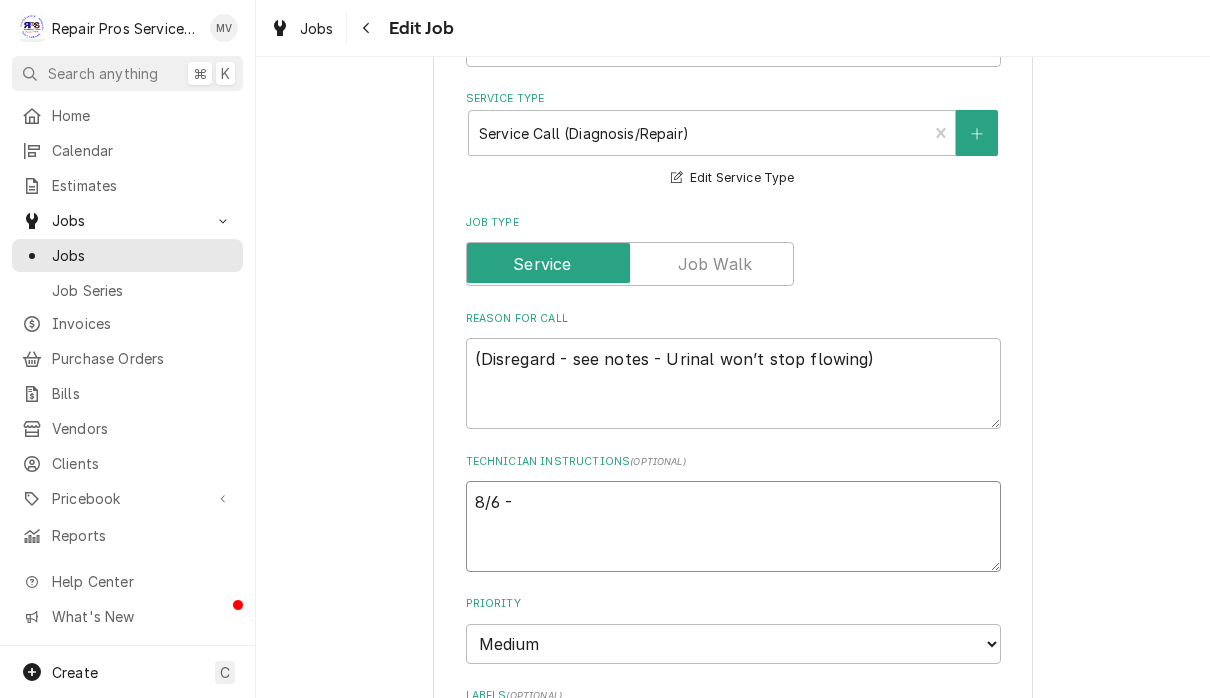 type on "x" 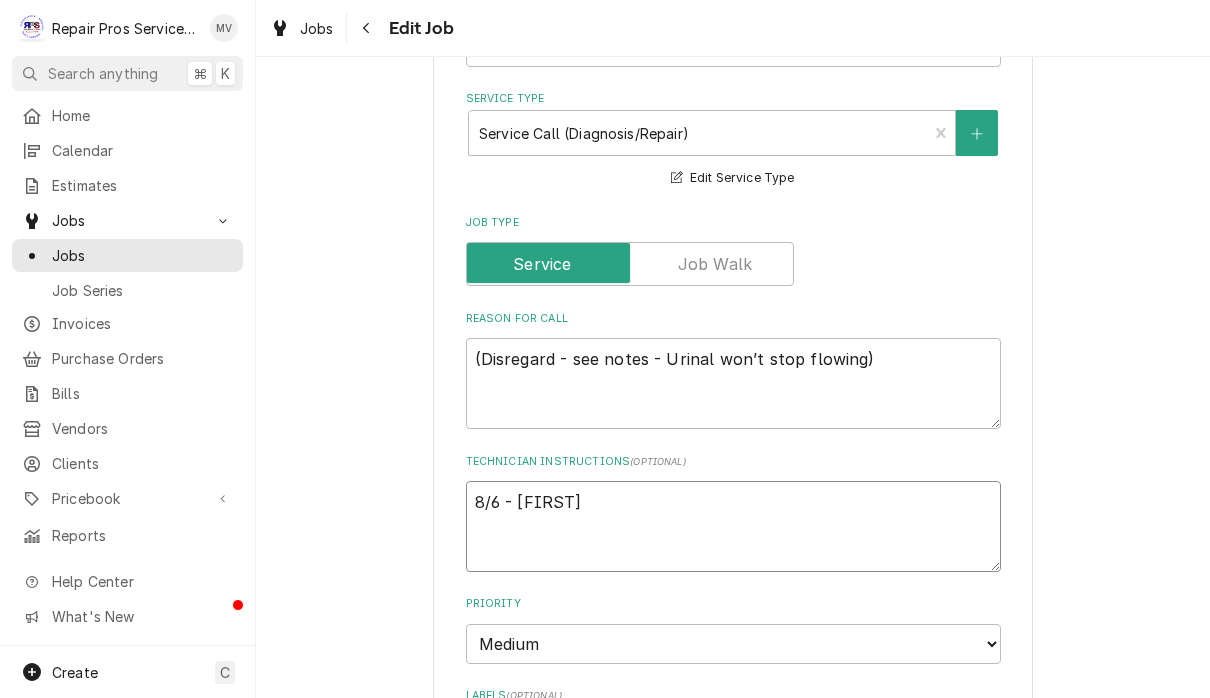 type on "x" 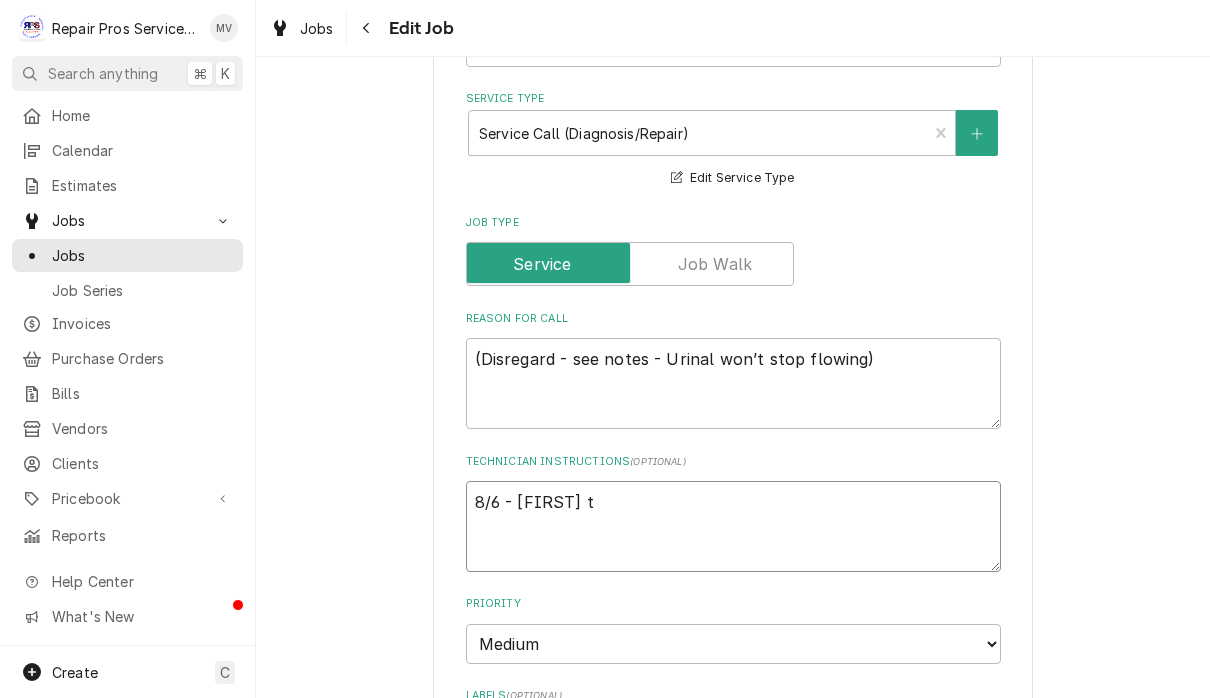 type on "x" 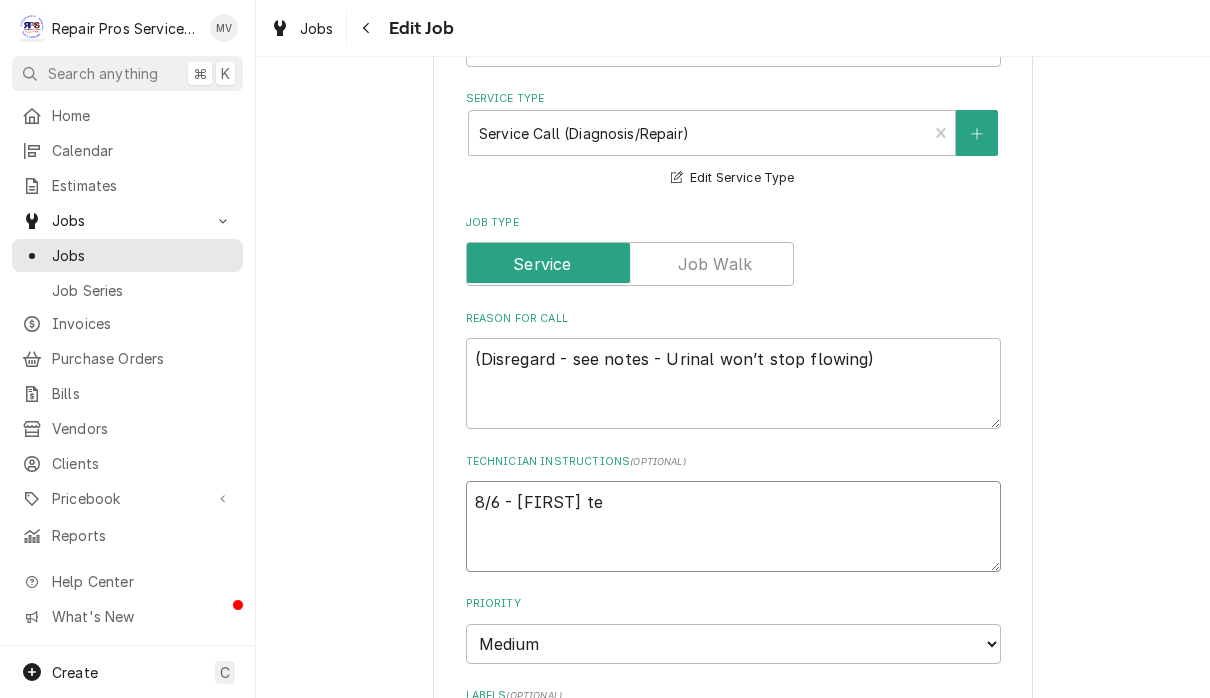 type on "x" 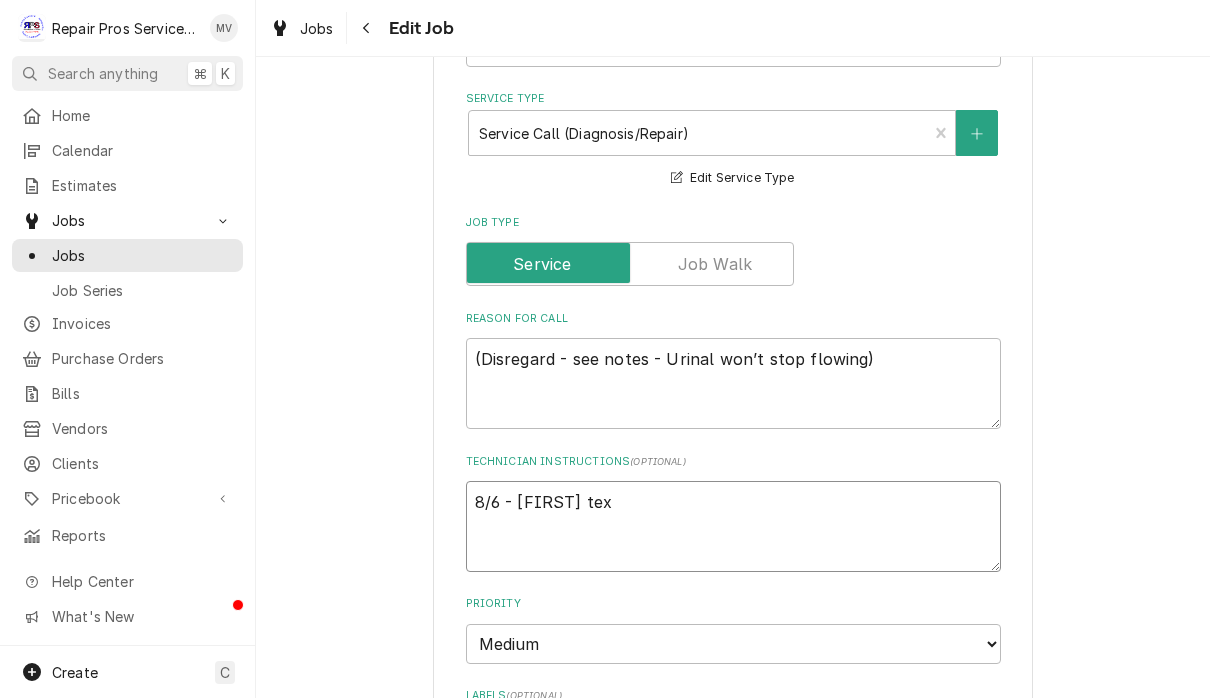 type on "x" 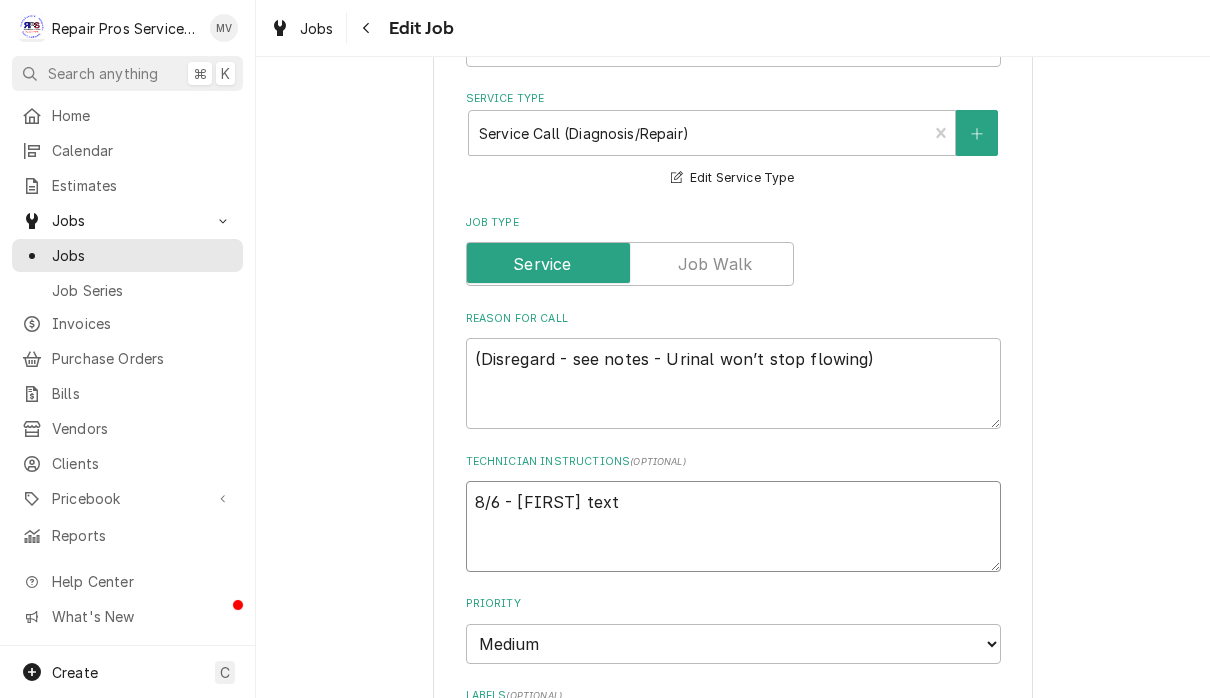 type on "x" 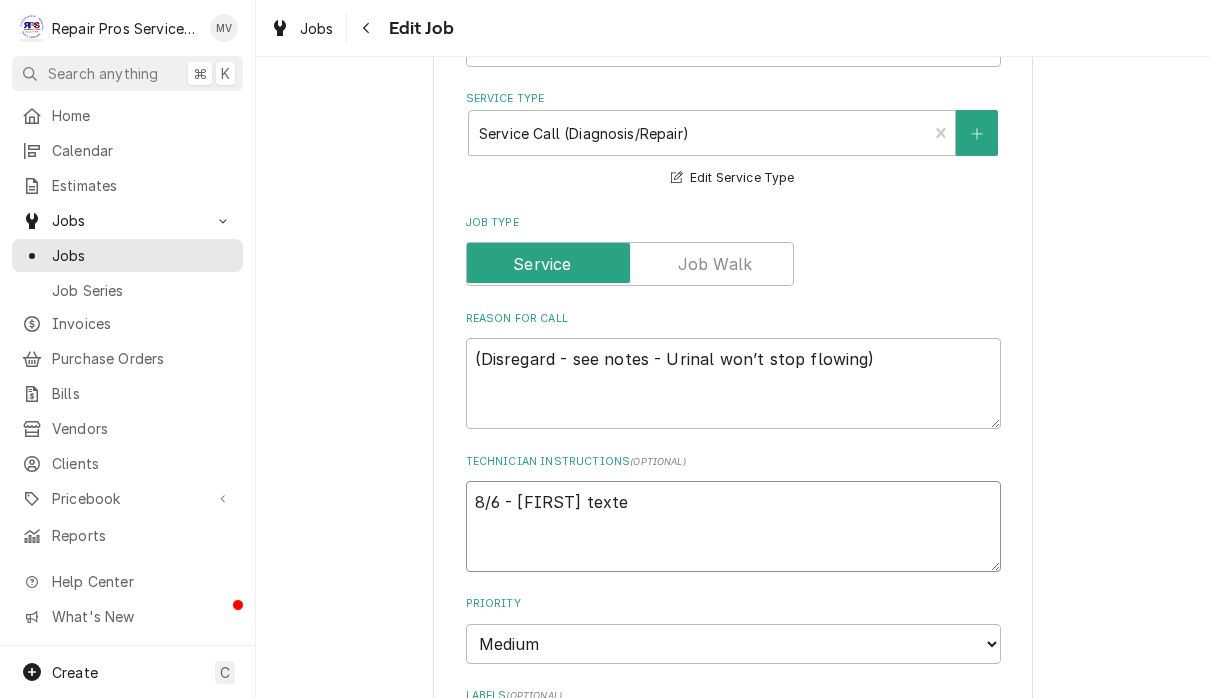 type on "x" 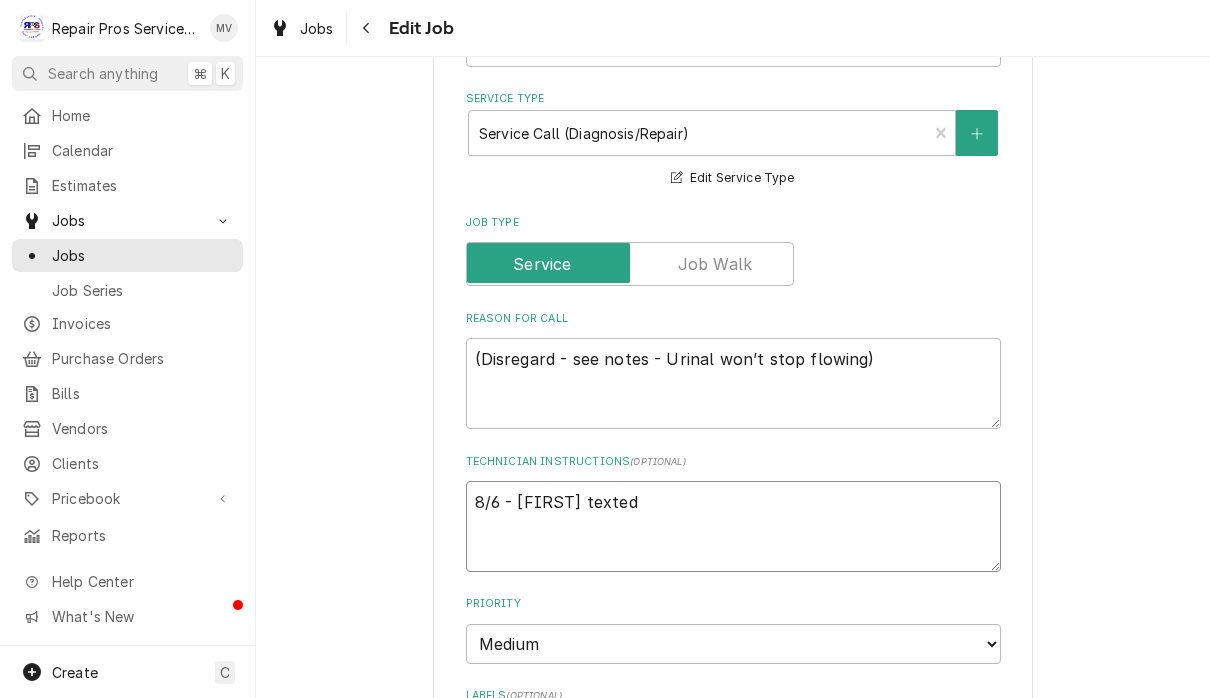 type on "x" 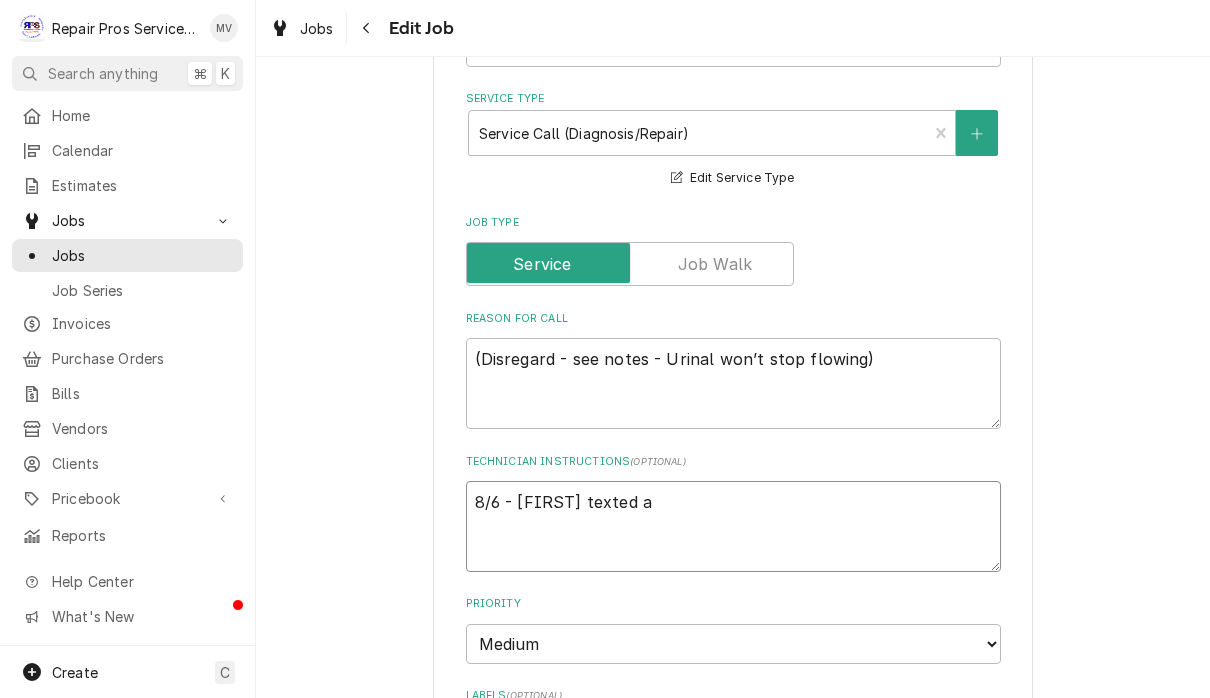 type on "x" 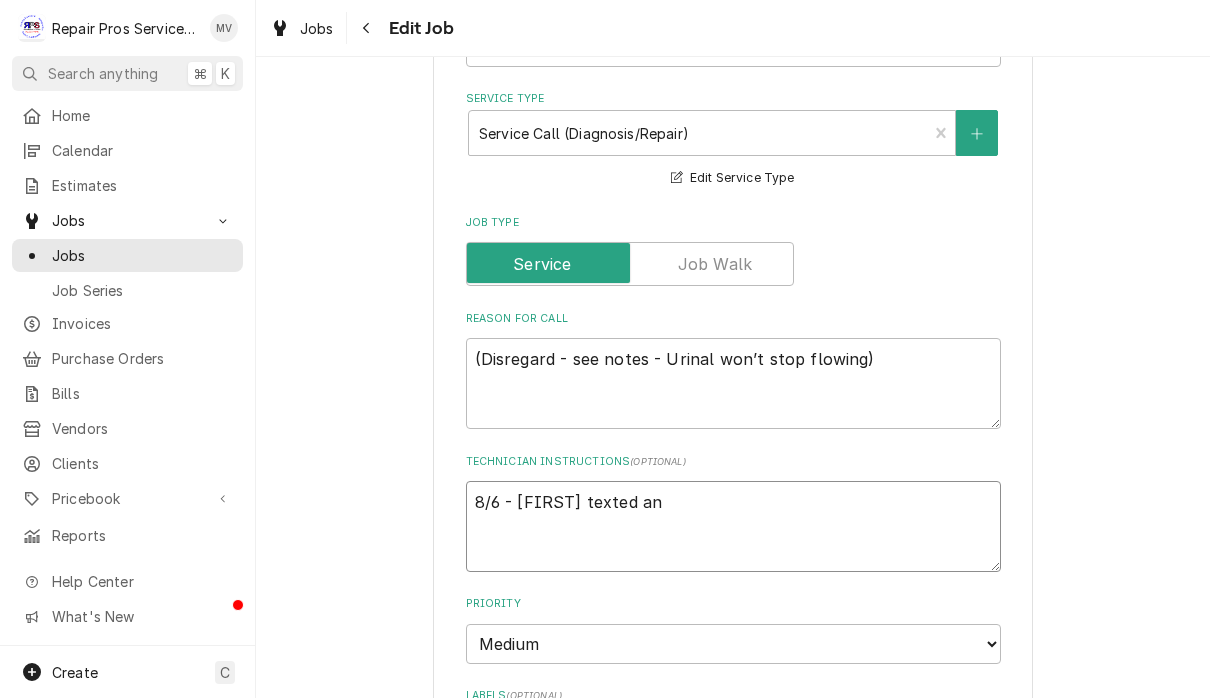 type on "x" 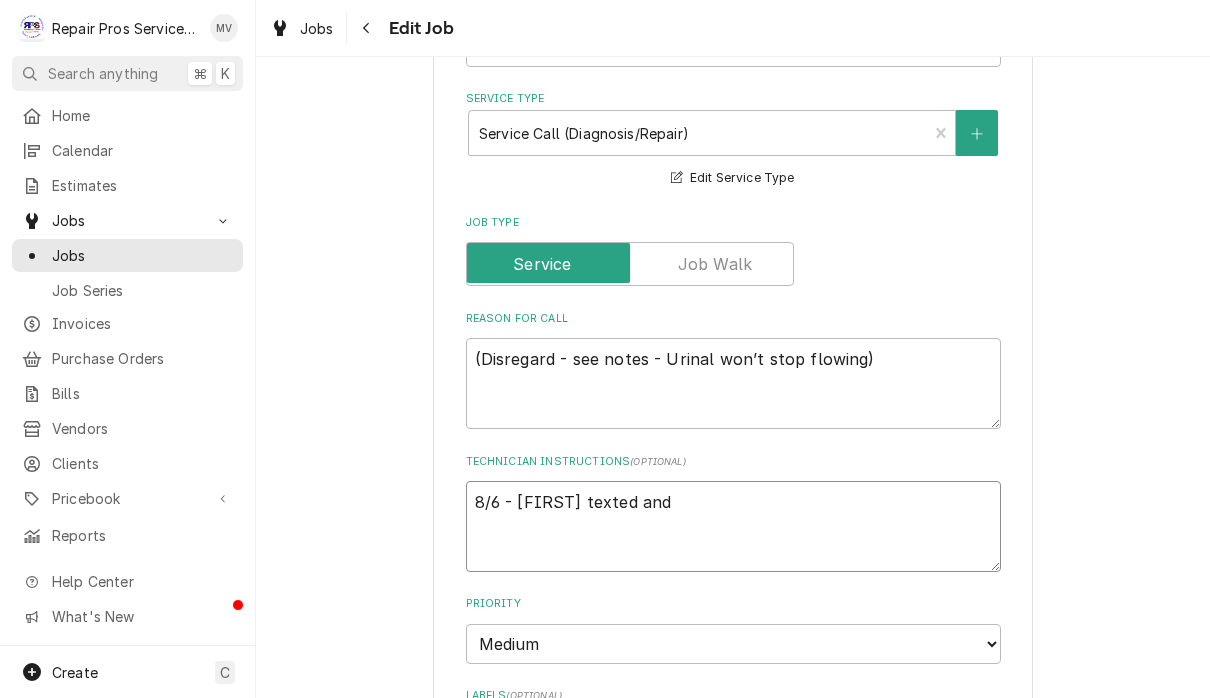 type on "x" 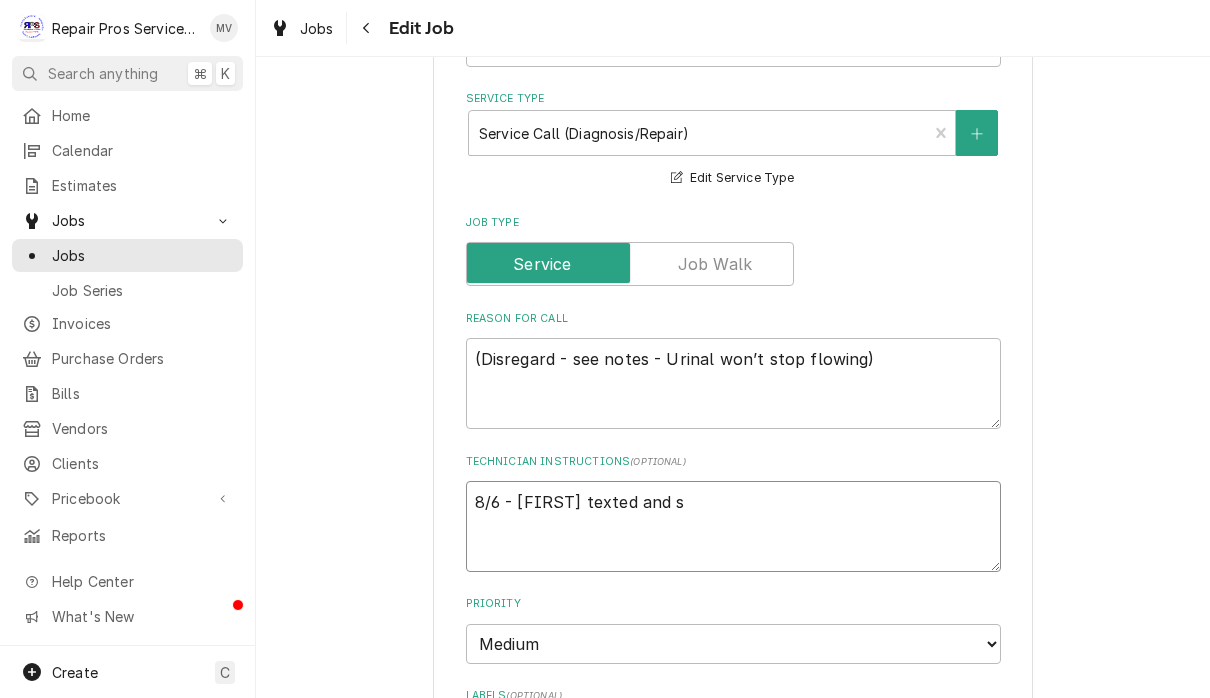 type on "x" 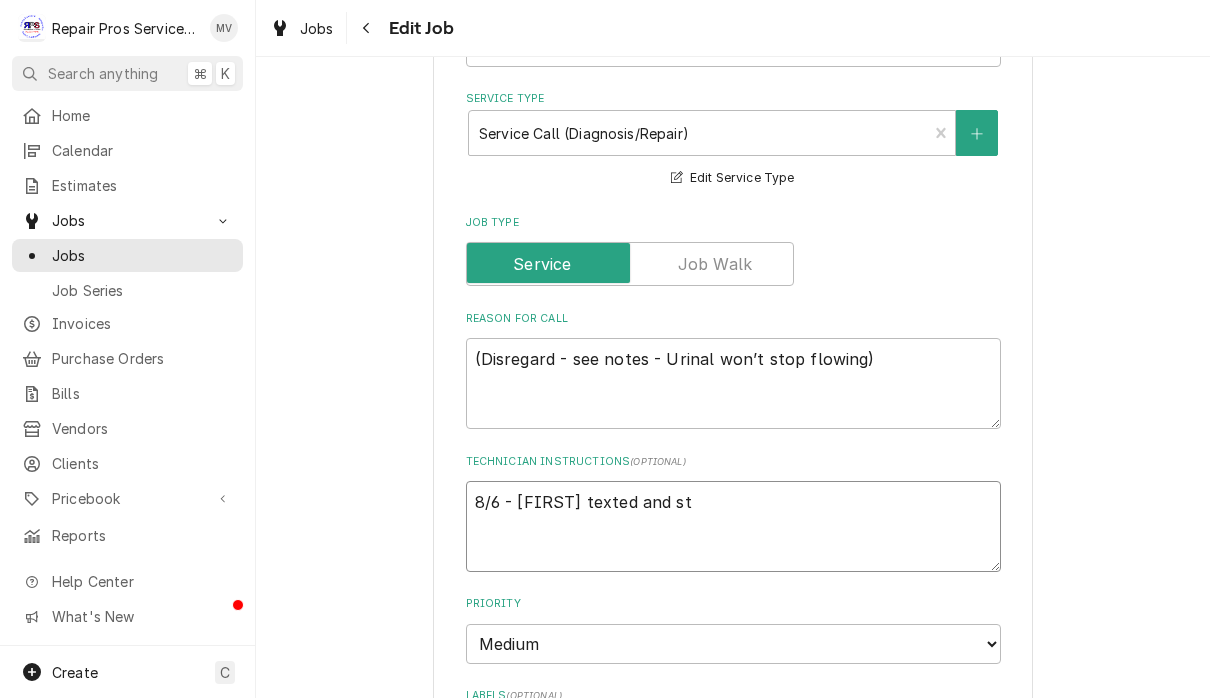 type on "x" 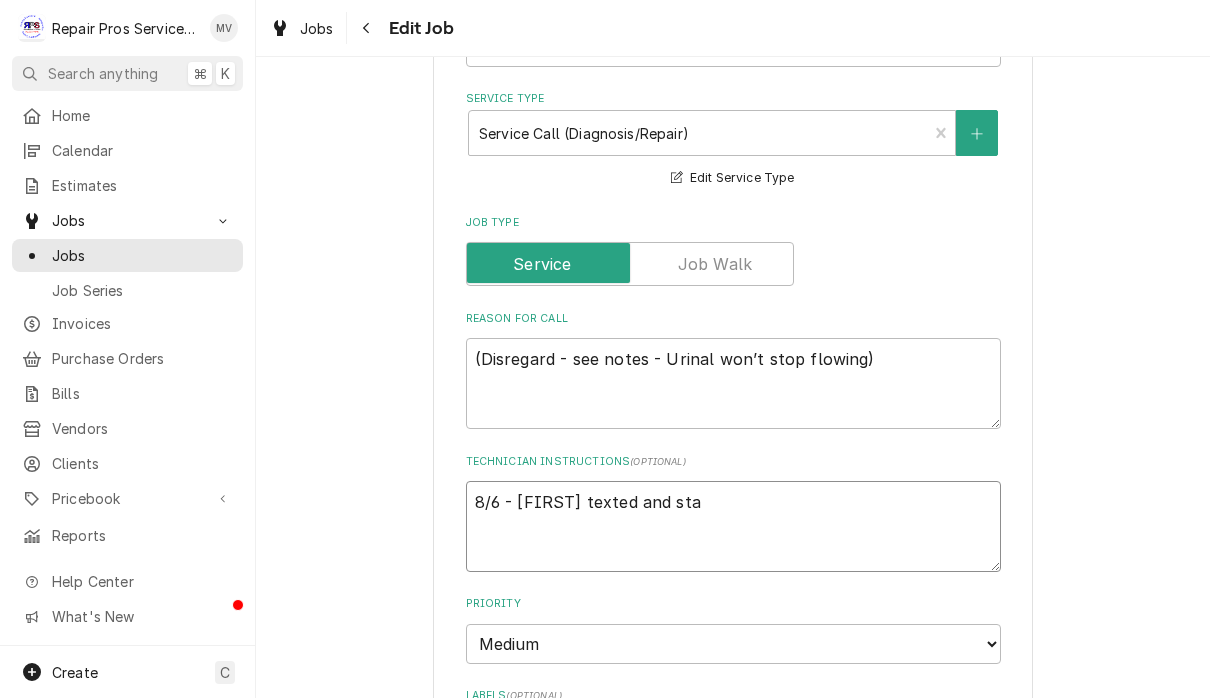 type on "x" 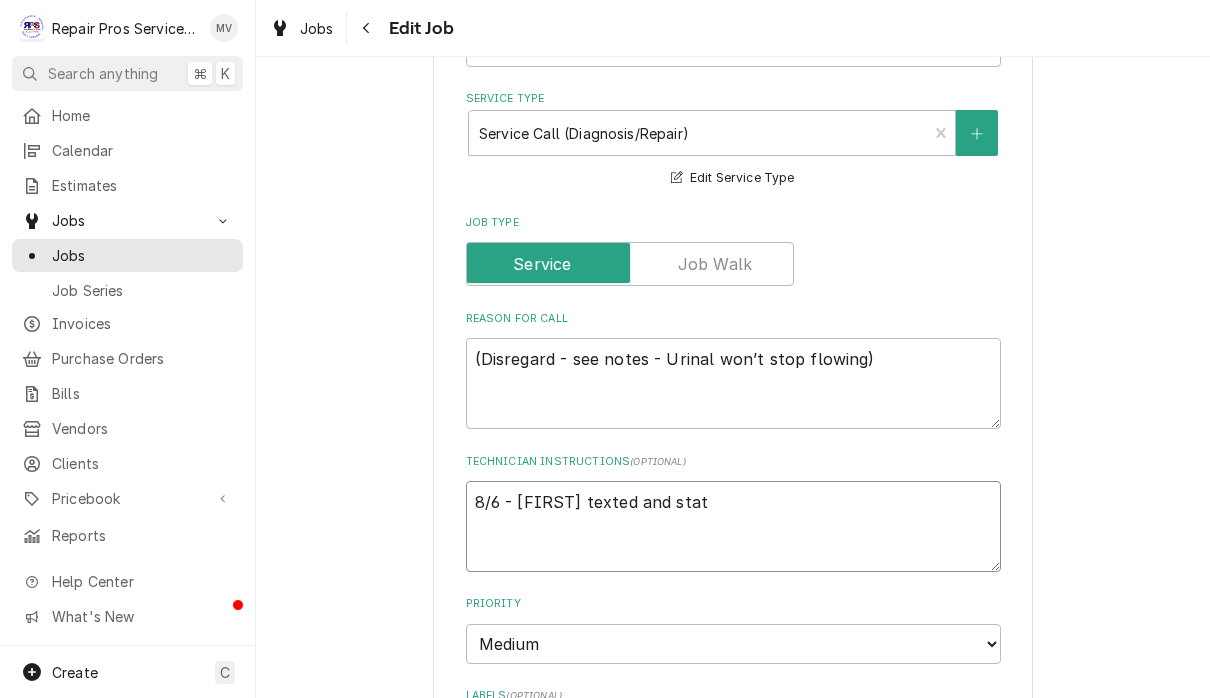 type on "x" 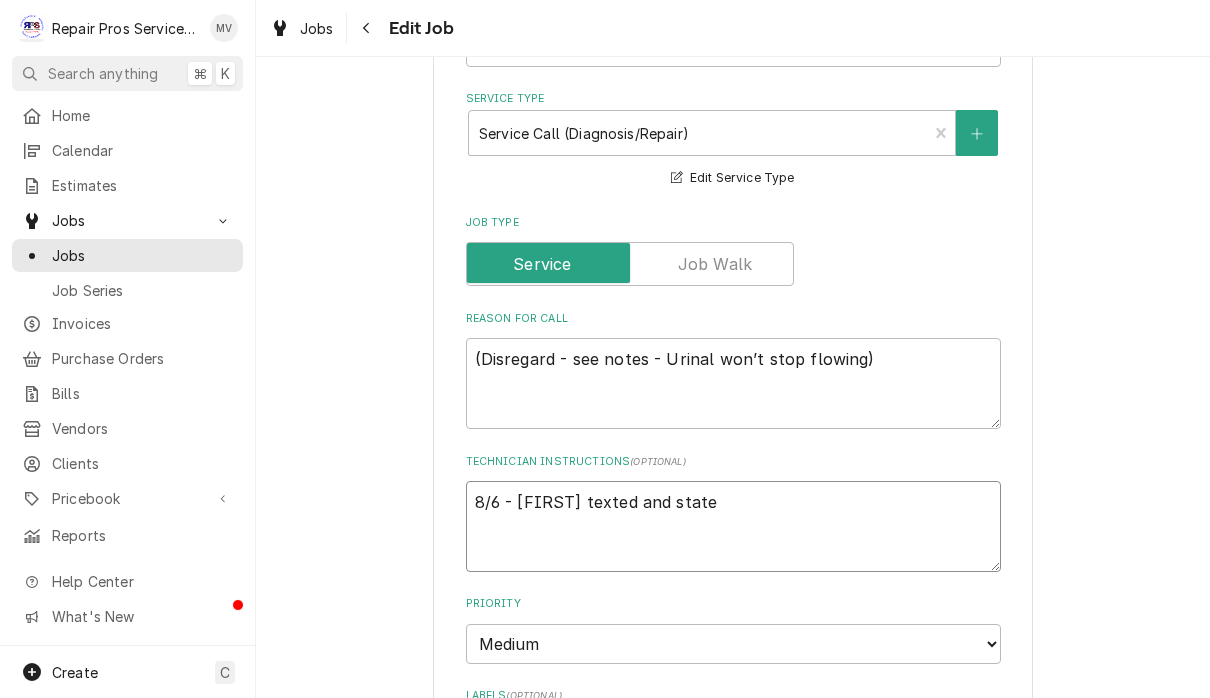 type on "x" 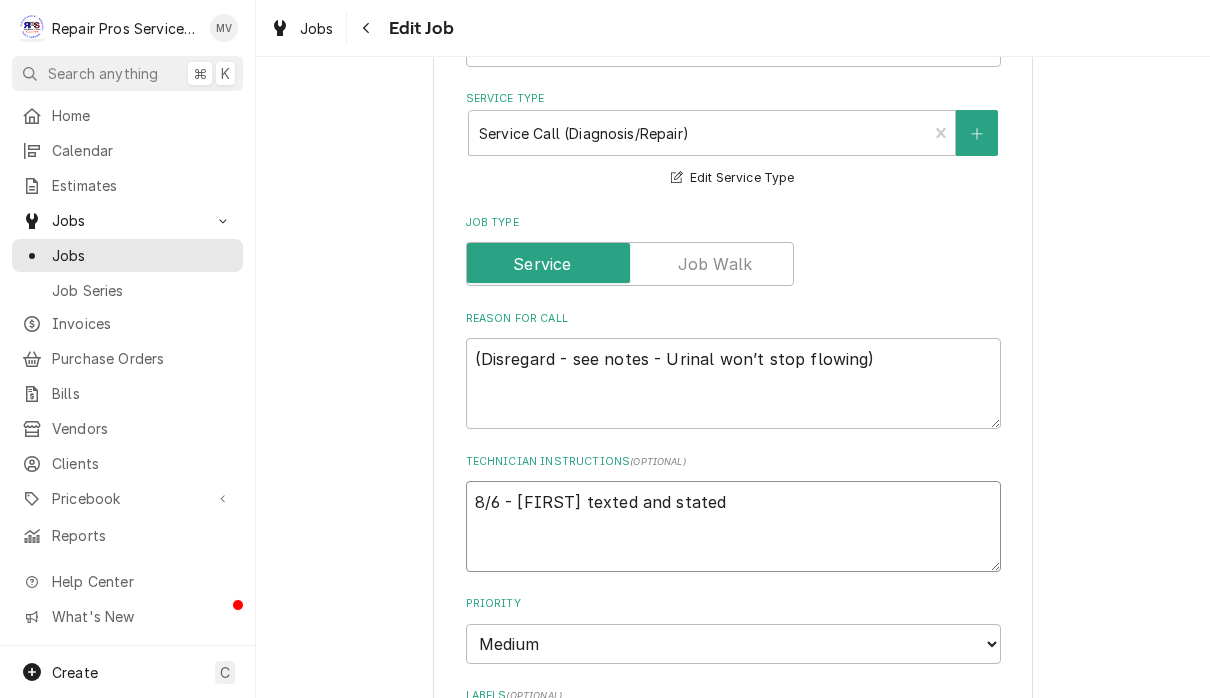 type on "x" 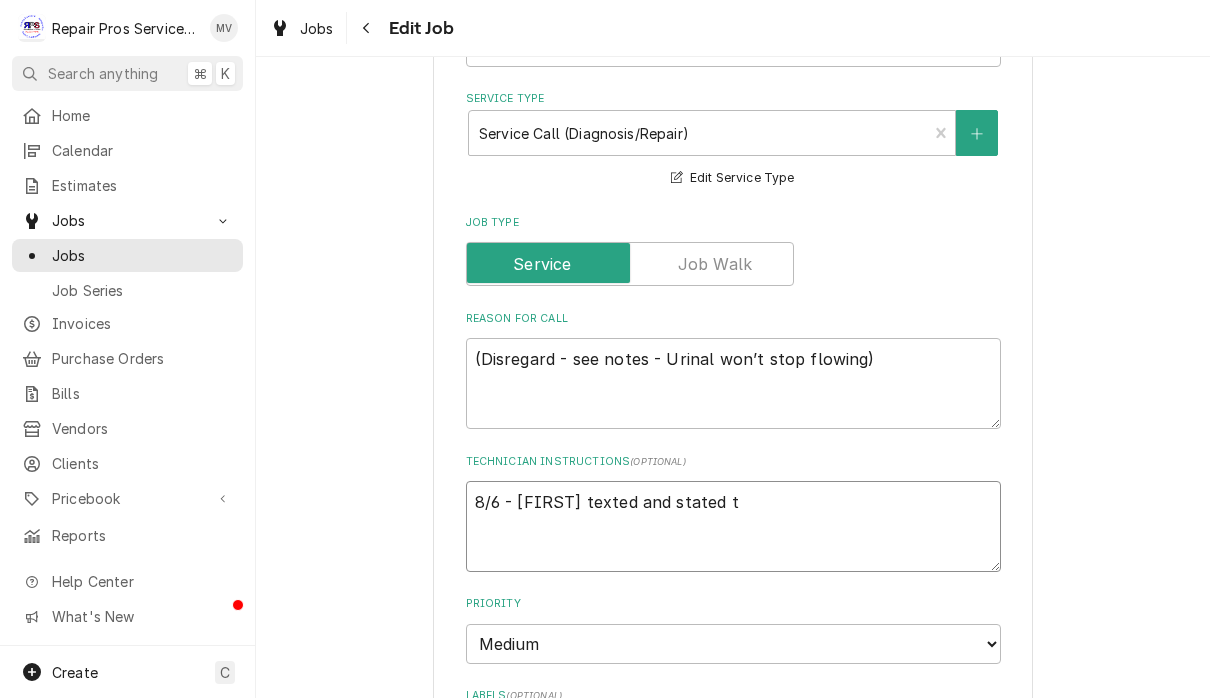 type on "x" 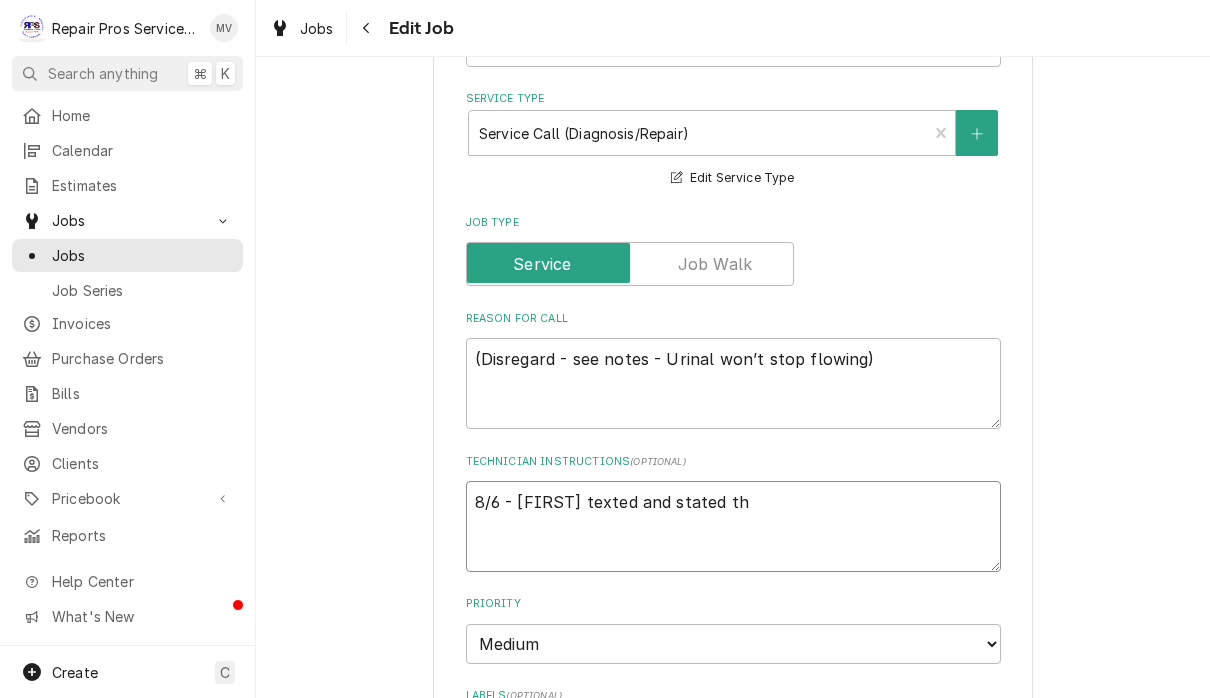 type on "x" 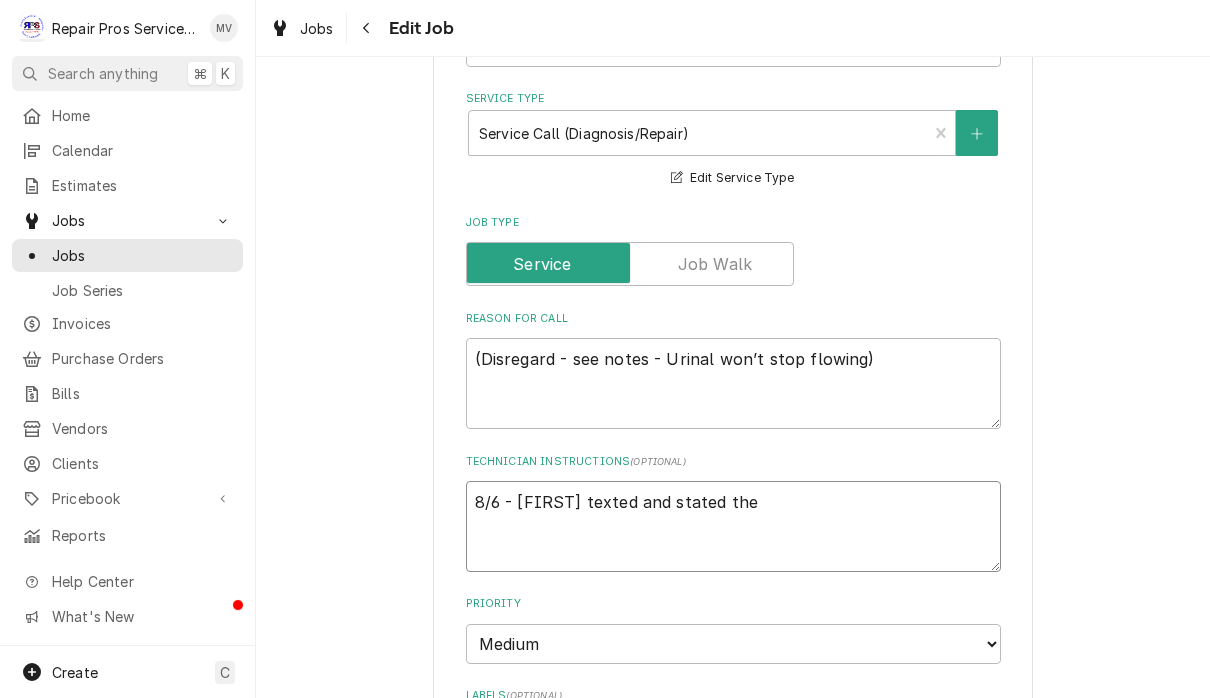 type on "x" 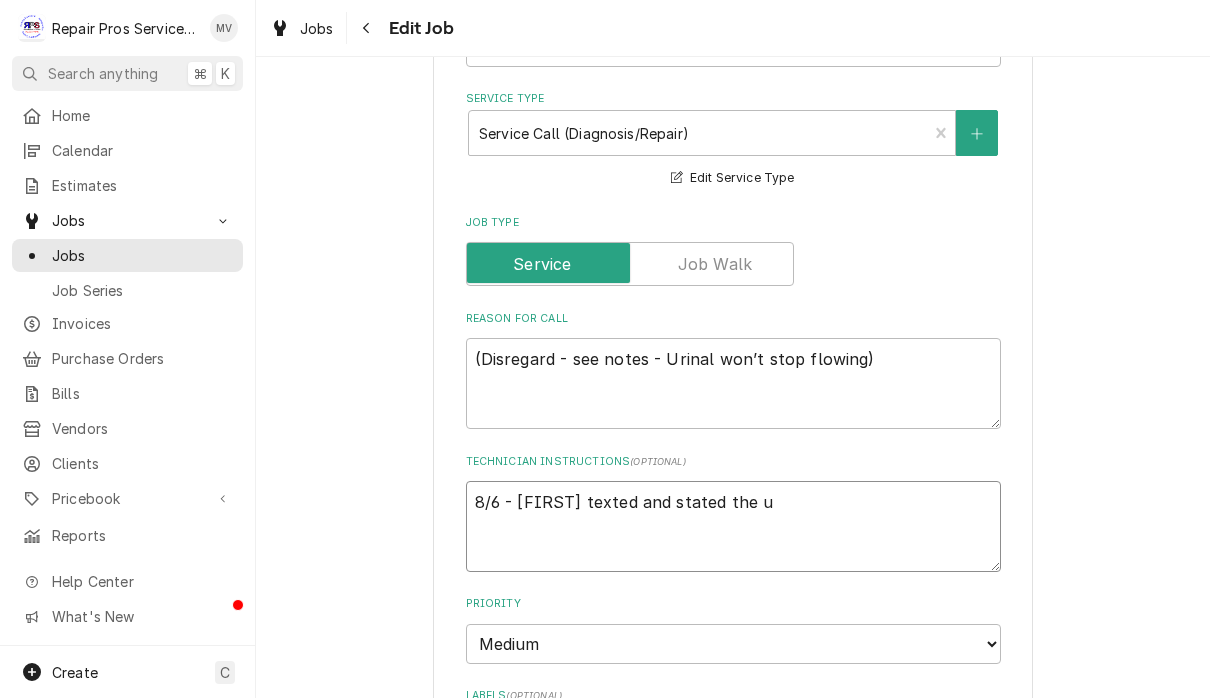type on "x" 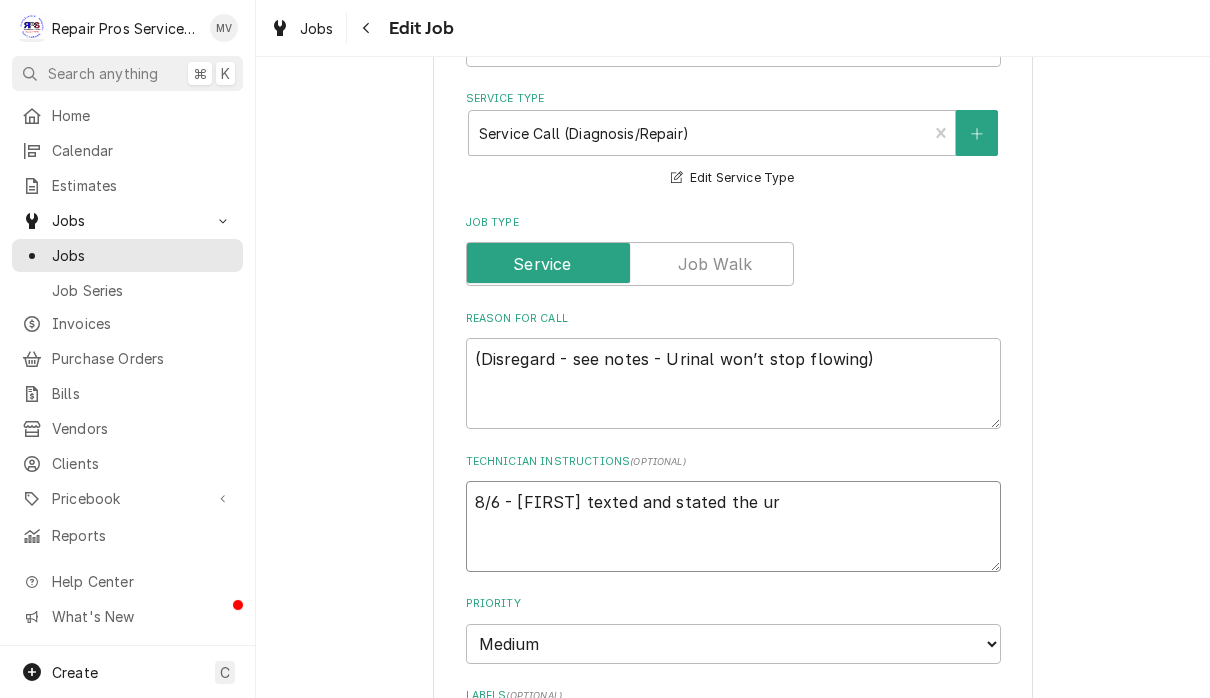type on "x" 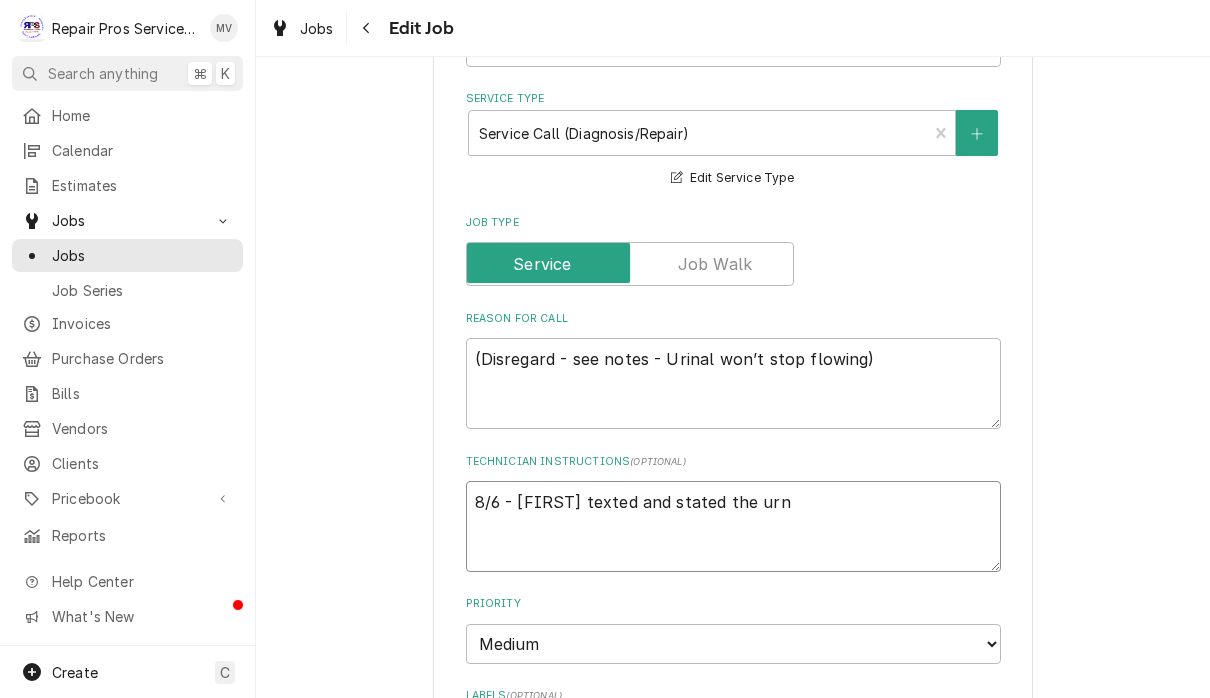 type on "x" 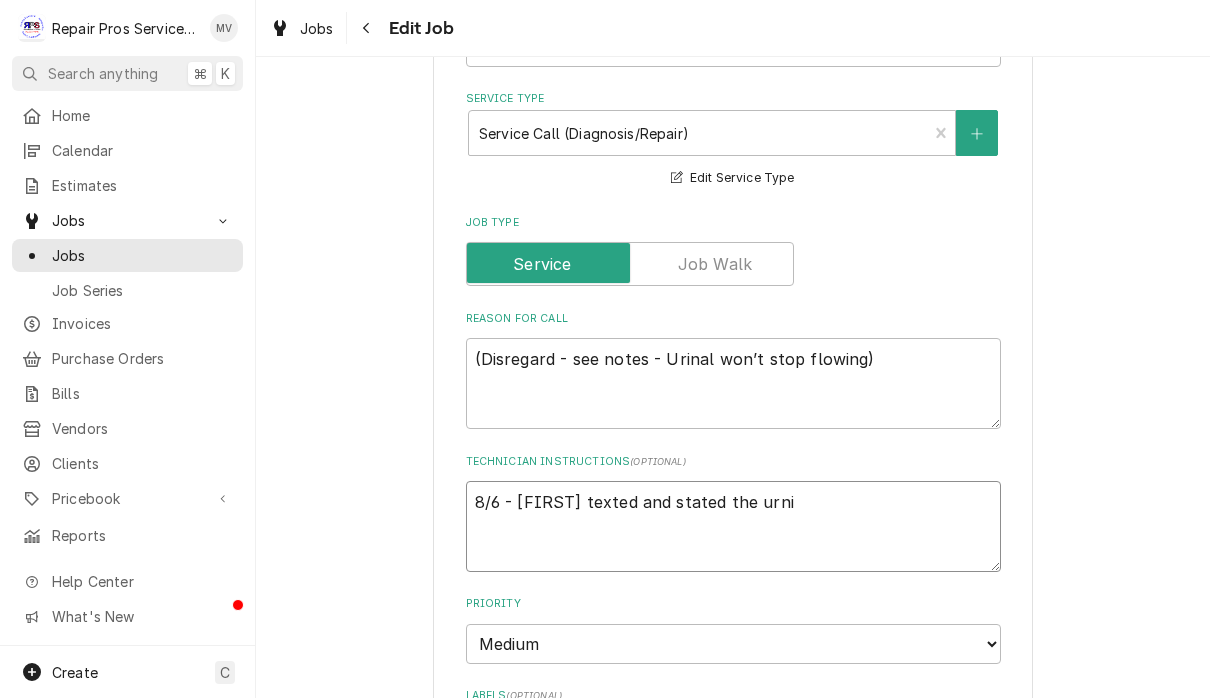 type on "x" 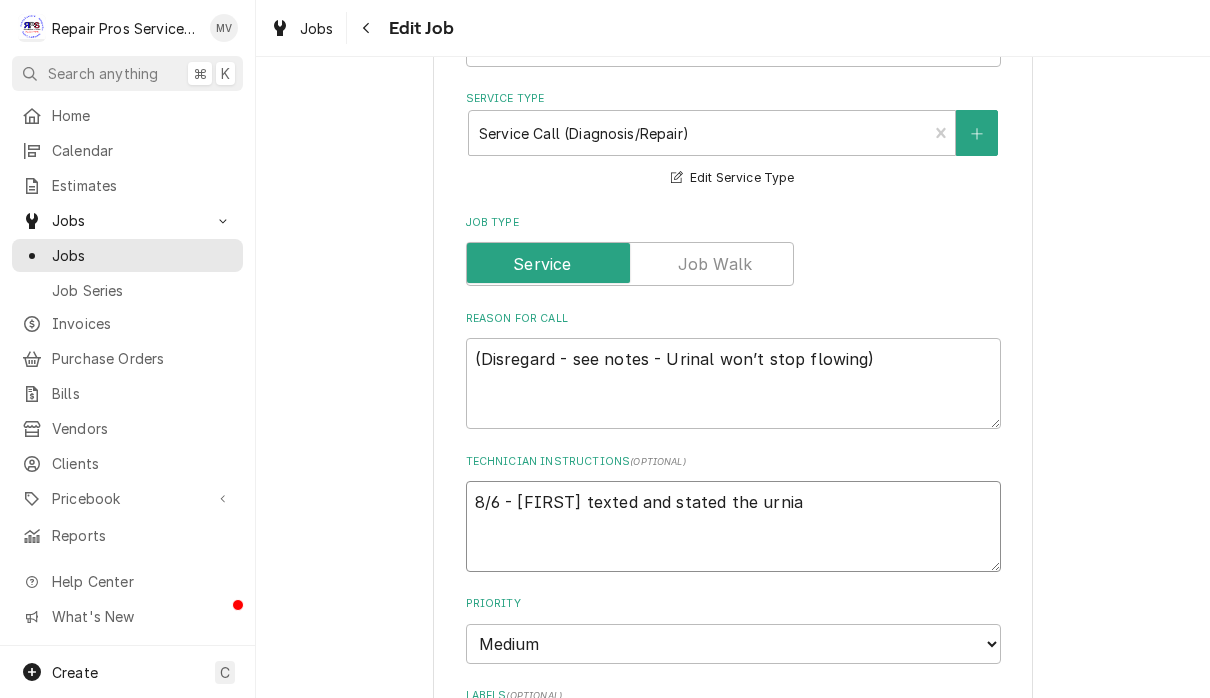 type on "x" 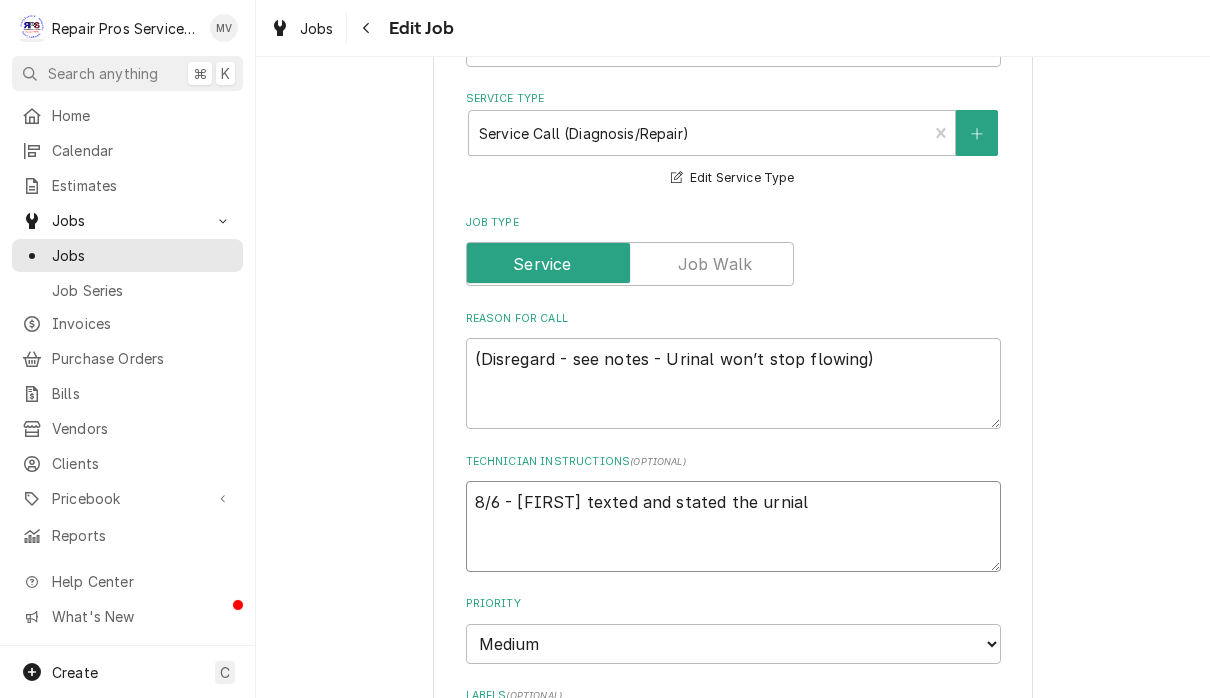 type on "x" 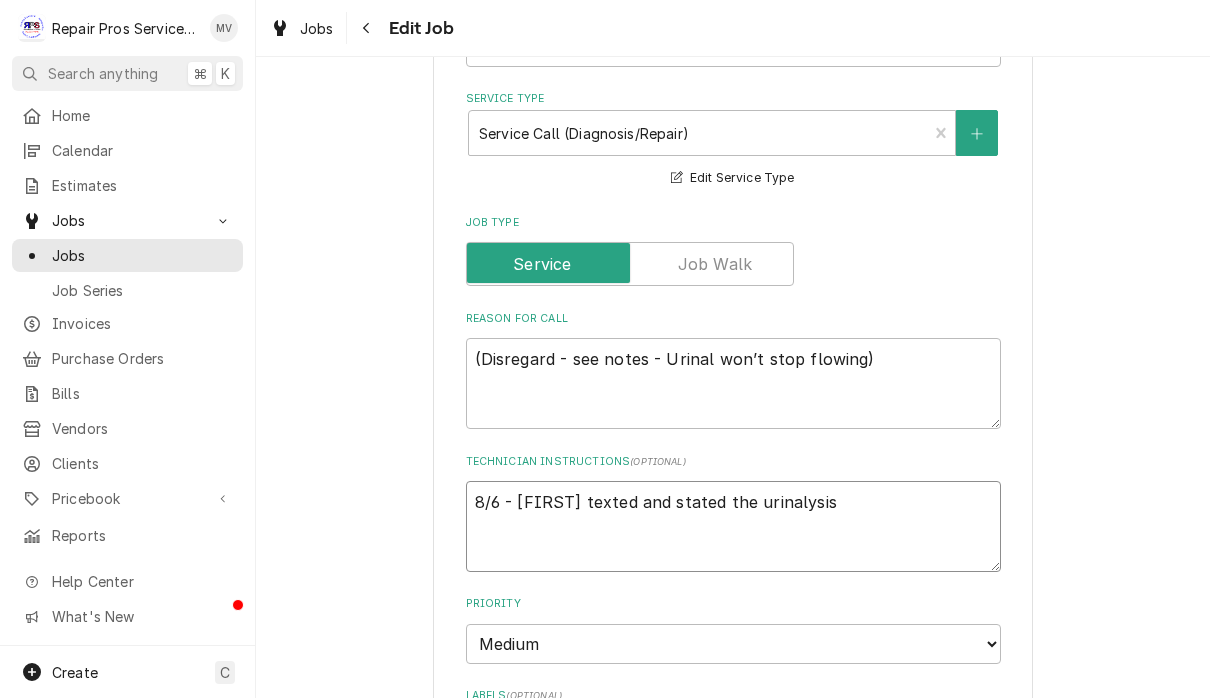 type on "x" 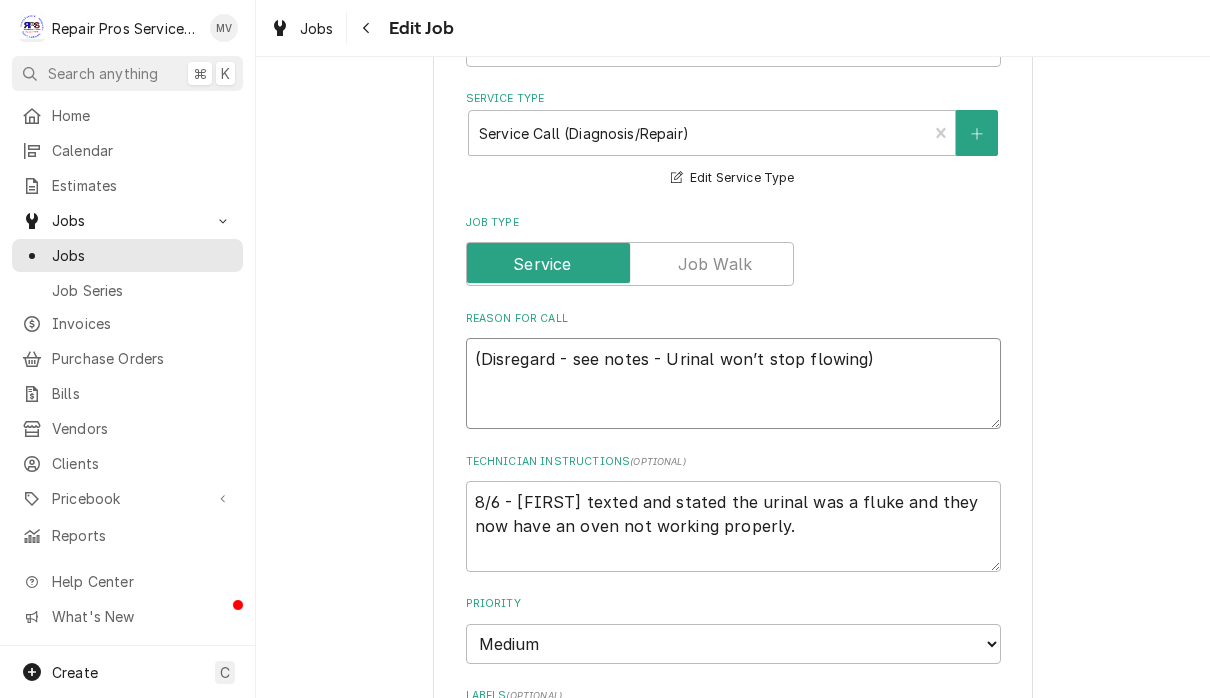 click on "(Disregard - see notes - Urinal won’t stop flowing)" at bounding box center [733, 383] 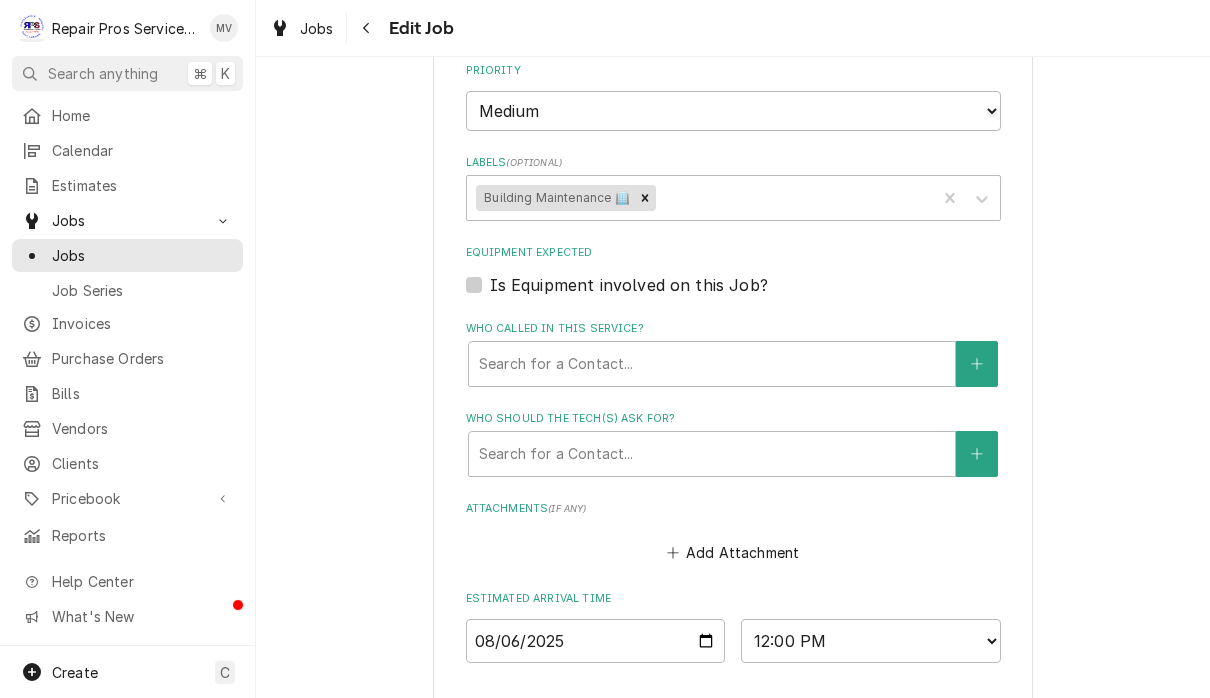 scroll, scrollTop: 1148, scrollLeft: 0, axis: vertical 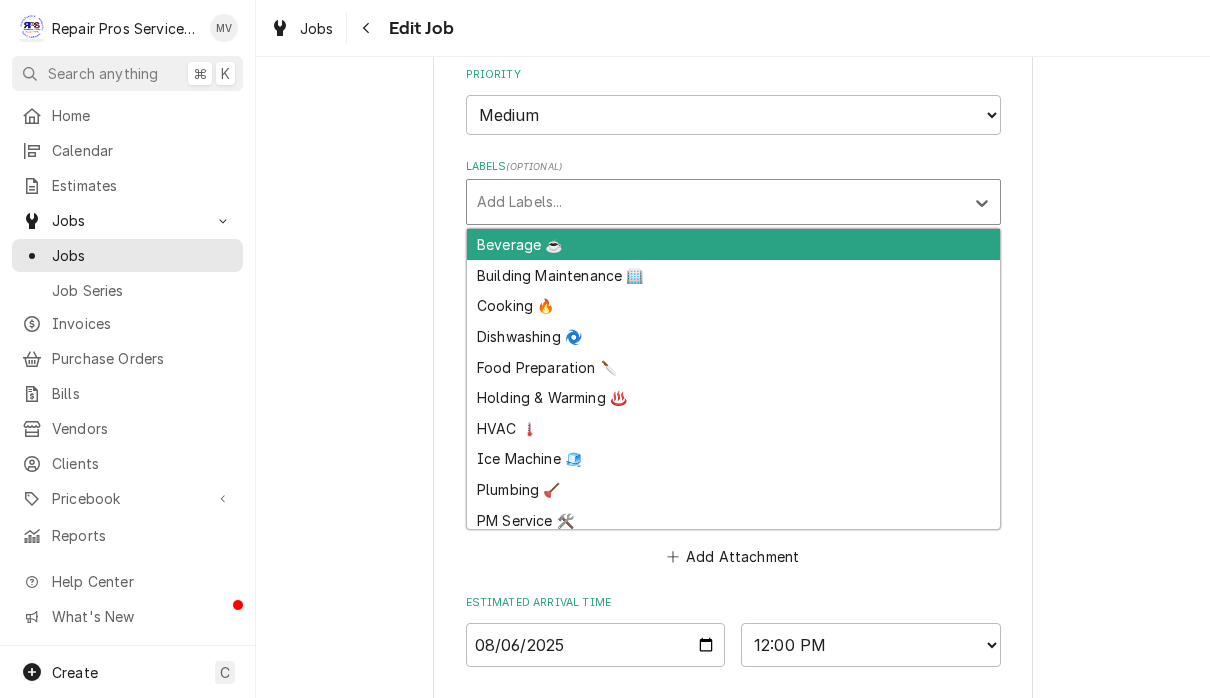 click on "Cooking 🔥" at bounding box center (733, 306) 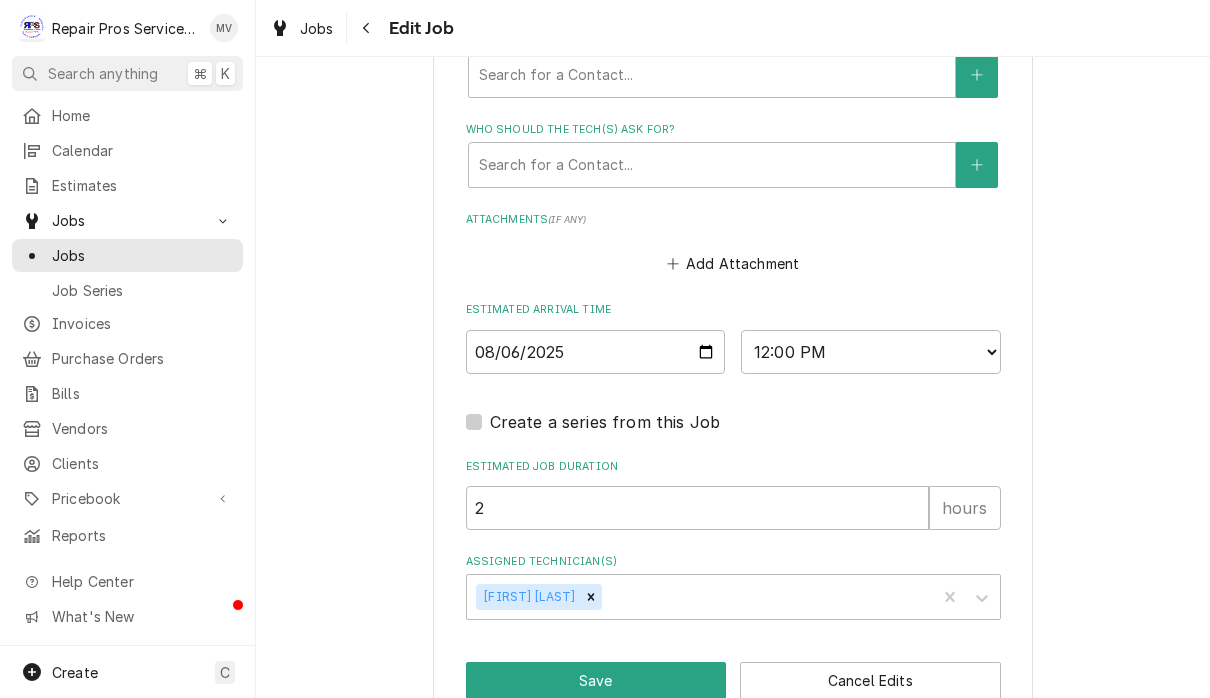 scroll, scrollTop: 1451, scrollLeft: 0, axis: vertical 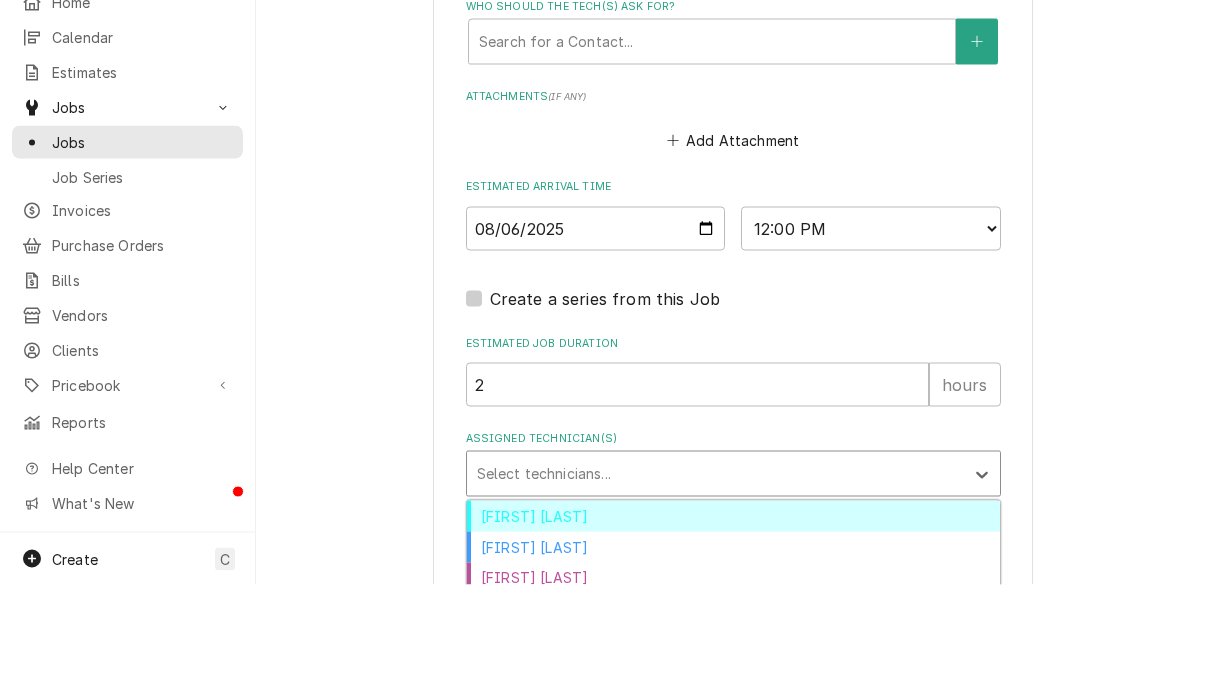 click on "[FIRST] [LAST]" at bounding box center (733, 629) 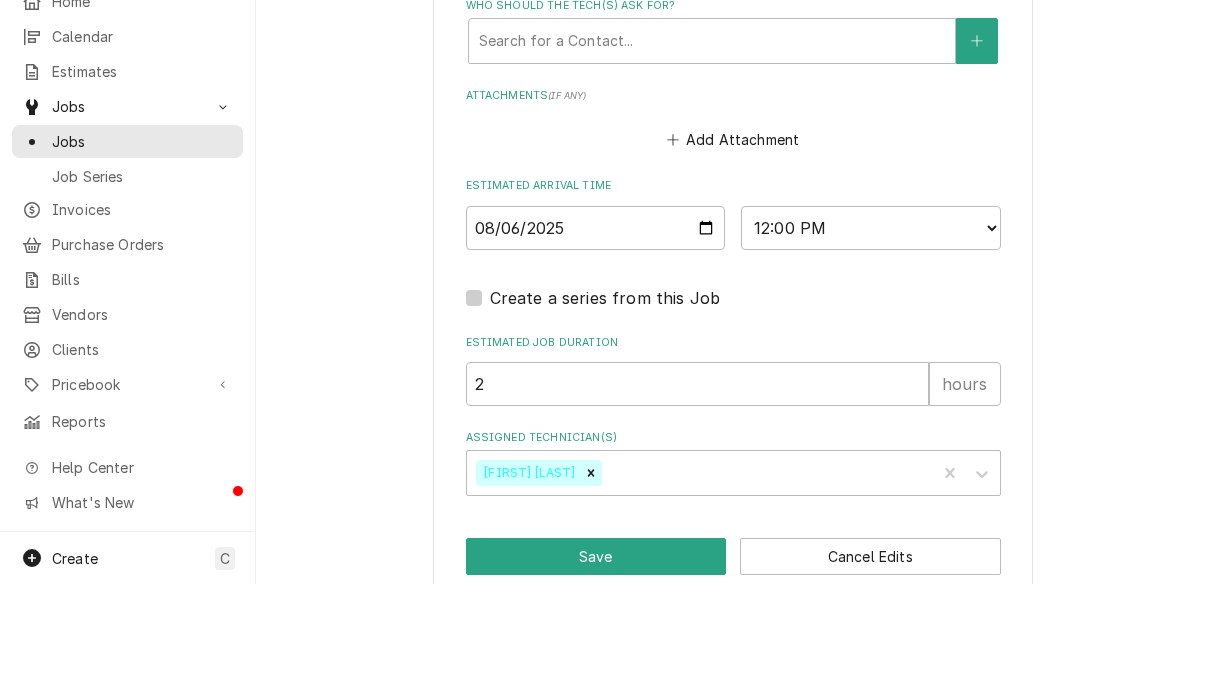 click on "AM / PM 6:00 AM 6:15 AM 6:30 AM 6:45 AM 7:00 AM 7:15 AM 7:30 AM 7:45 AM 8:00 AM 8:15 AM 8:30 AM 8:45 AM 9:00 AM 9:15 AM 9:30 AM 9:45 AM 10:00 AM 10:15 AM 10:30 AM 10:45 AM 11:00 AM 11:15 AM 11:30 AM 11:45 AM 12:00 PM 12:15 PM 12:30 PM 12:45 PM 1:00 PM 1:15 PM 1:30 PM 1:45 PM 2:00 PM 2:15 PM 2:30 PM 2:45 PM 3:00 PM 3:15 PM 3:30 PM 3:45 PM 4:00 PM 4:15 PM 4:30 PM 4:45 PM 5:00 PM 5:15 PM 5:30 PM 5:45 PM 6:00 PM 6:15 PM 6:30 PM 6:45 PM 7:00 PM 7:15 PM 7:30 PM 7:45 PM 8:00 PM 8:15 PM 8:30 PM 8:45 PM 9:00 PM 9:15 PM 9:30 PM 9:45 PM 10:00 PM 10:15 PM 10:30 PM 10:45 PM 11:00 PM 11:15 PM 11:30 PM 11:45 PM 12:00 AM 12:15 AM 12:30 AM 12:45 AM 1:00 AM 1:15 AM 1:30 AM 1:45 AM 2:00 AM 2:15 AM 2:30 AM 2:45 AM 3:00 AM 3:15 AM 3:30 AM 3:45 AM 4:00 AM 4:15 AM 4:30 AM 4:45 AM 5:00 AM 5:15 AM 5:30 AM 5:45 AM" at bounding box center [871, 342] 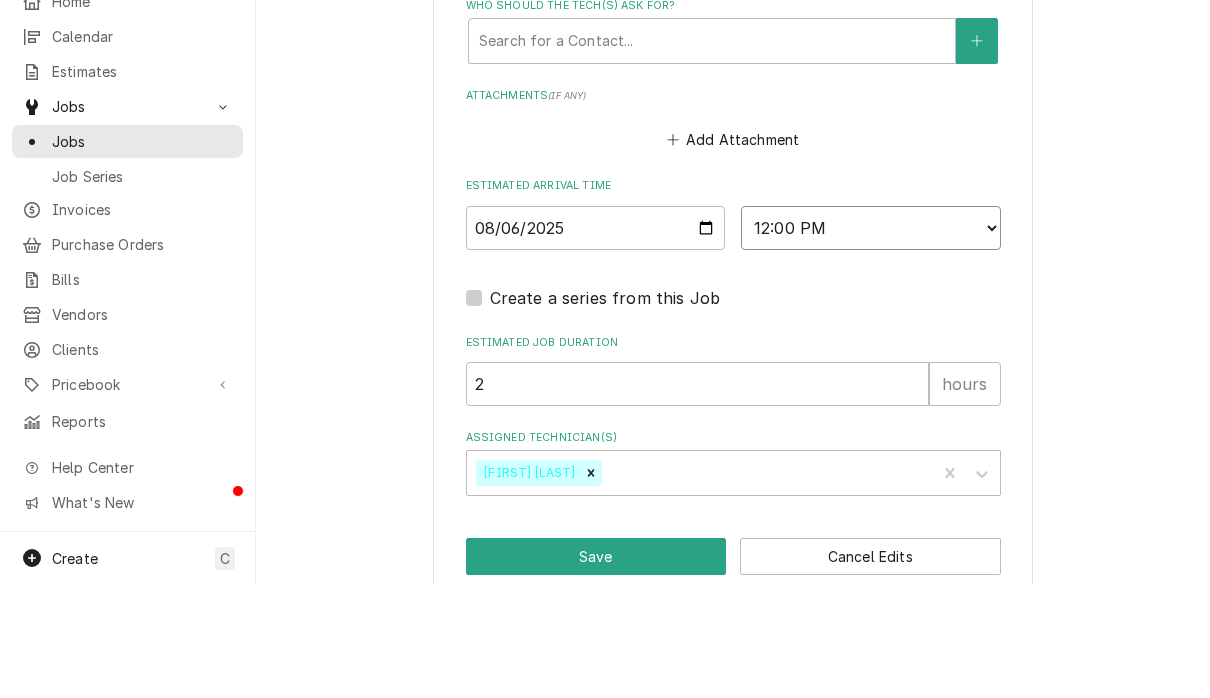 scroll, scrollTop: 1, scrollLeft: 0, axis: vertical 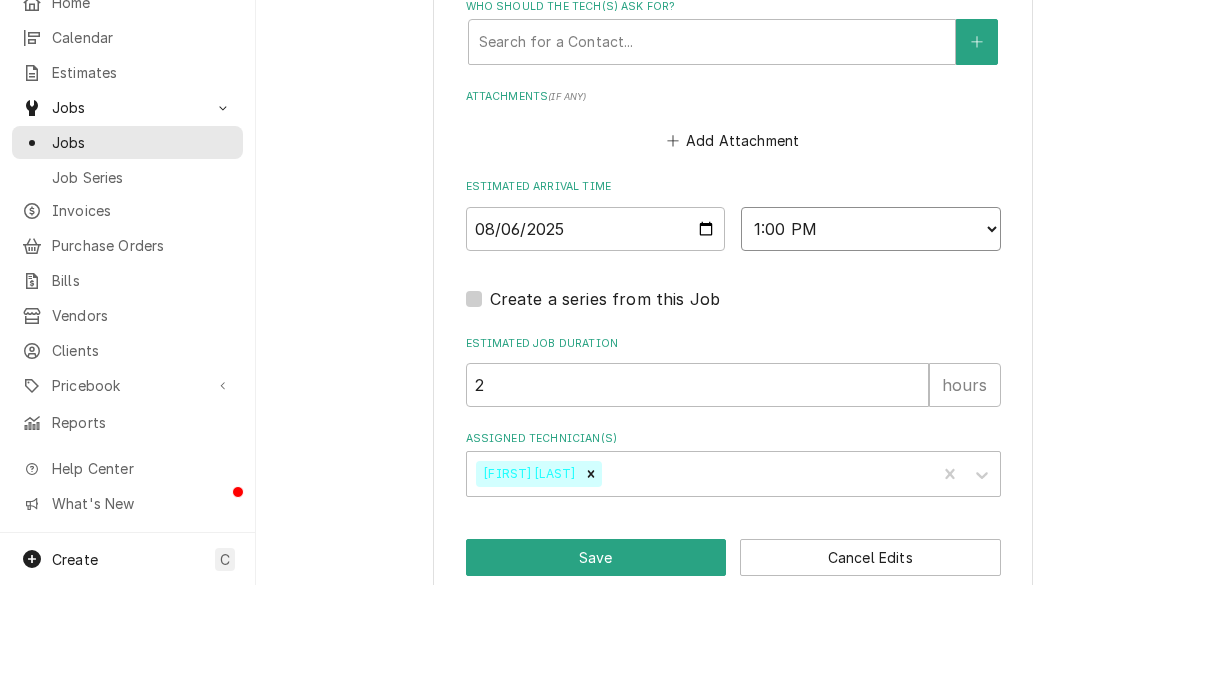 click on "AM / PM 6:00 AM 6:15 AM 6:30 AM 6:45 AM 7:00 AM 7:15 AM 7:30 AM 7:45 AM 8:00 AM 8:15 AM 8:30 AM 8:45 AM 9:00 AM 9:15 AM 9:30 AM 9:45 AM 10:00 AM 10:15 AM 10:30 AM 10:45 AM 11:00 AM 11:15 AM 11:30 AM 11:45 AM 12:00 PM 12:15 PM 12:30 PM 12:45 PM 1:00 PM 1:15 PM 1:30 PM 1:45 PM 2:00 PM 2:15 PM 2:30 PM 2:45 PM 3:00 PM 3:15 PM 3:30 PM 3:45 PM 4:00 PM 4:15 PM 4:30 PM 4:45 PM 5:00 PM 5:15 PM 5:30 PM 5:45 PM 6:00 PM 6:15 PM 6:30 PM 6:45 PM 7:00 PM 7:15 PM 7:30 PM 7:45 PM 8:00 PM 8:15 PM 8:30 PM 8:45 PM 9:00 PM 9:15 PM 9:30 PM 9:45 PM 10:00 PM 10:15 PM 10:30 PM 10:45 PM 11:00 PM 11:15 PM 11:30 PM 11:45 PM 12:00 AM 12:15 AM 12:30 AM 12:45 AM 1:00 AM 1:15 AM 1:30 AM 1:45 AM 2:00 AM 2:15 AM 2:30 AM 2:45 AM 3:00 AM 3:15 AM 3:30 AM 3:45 AM 4:00 AM 4:15 AM 4:30 AM 4:45 AM 5:00 AM 5:15 AM 5:30 AM 5:45 AM" at bounding box center [871, 342] 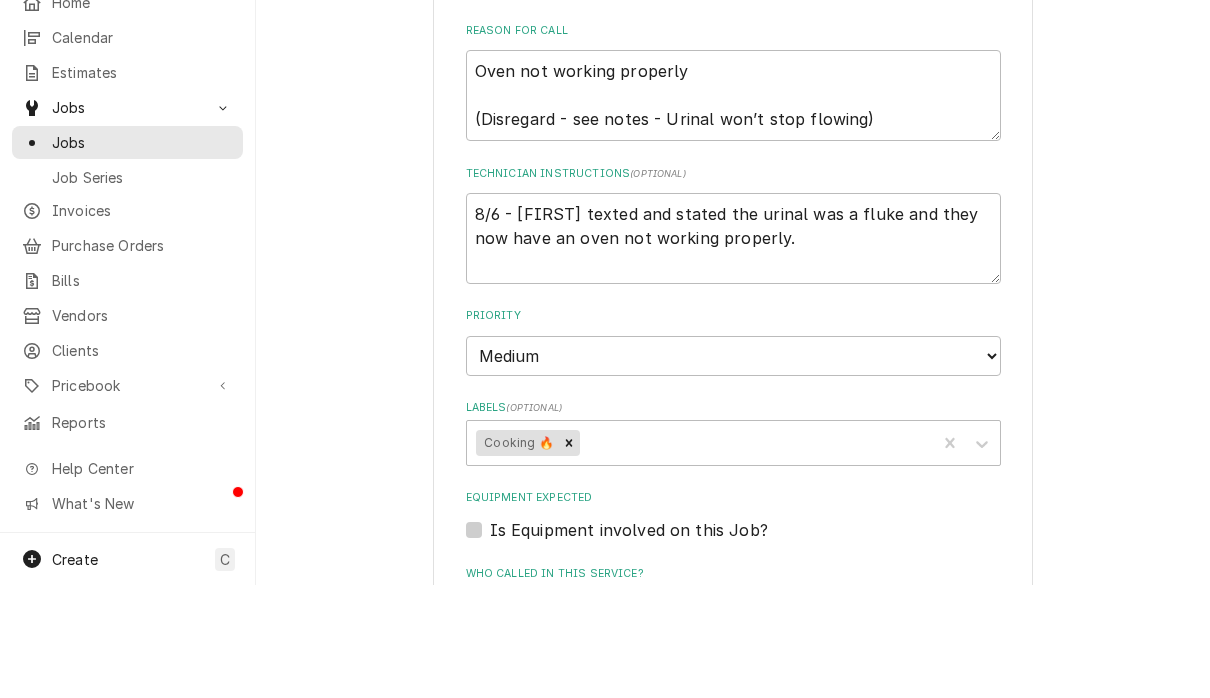 scroll, scrollTop: 797, scrollLeft: 0, axis: vertical 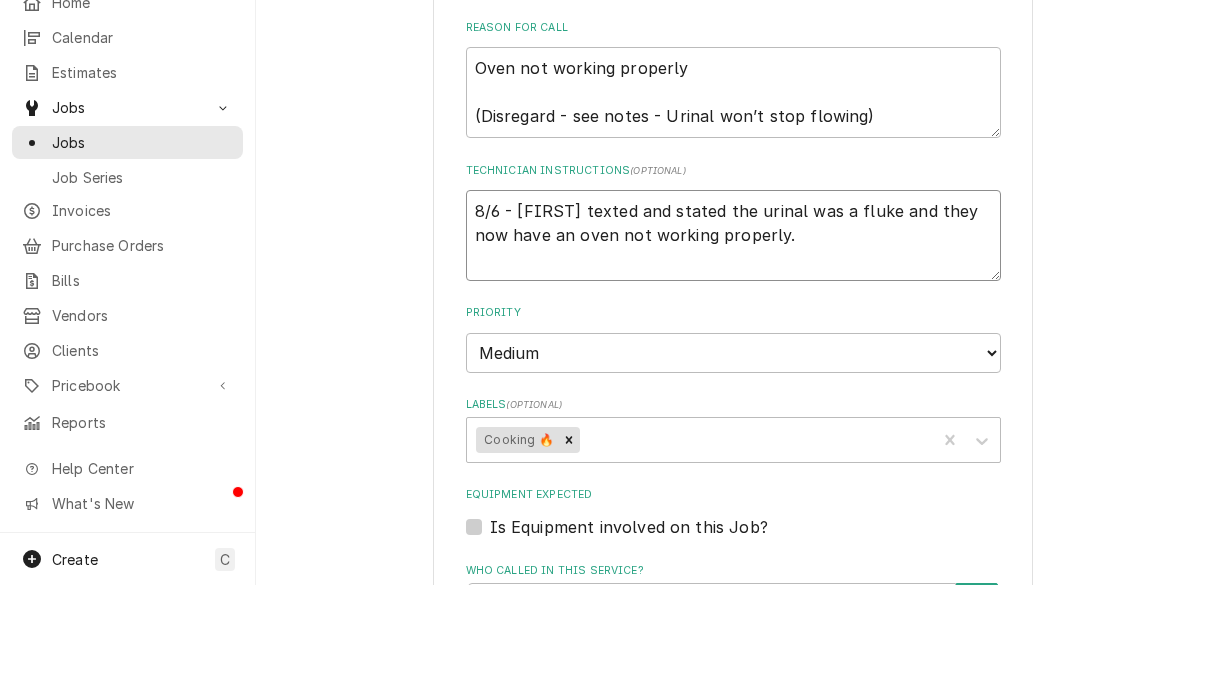click on "8/6 - Axel texted and stated the urinal was a fluke and they now have an oven not working properly." at bounding box center [733, 348] 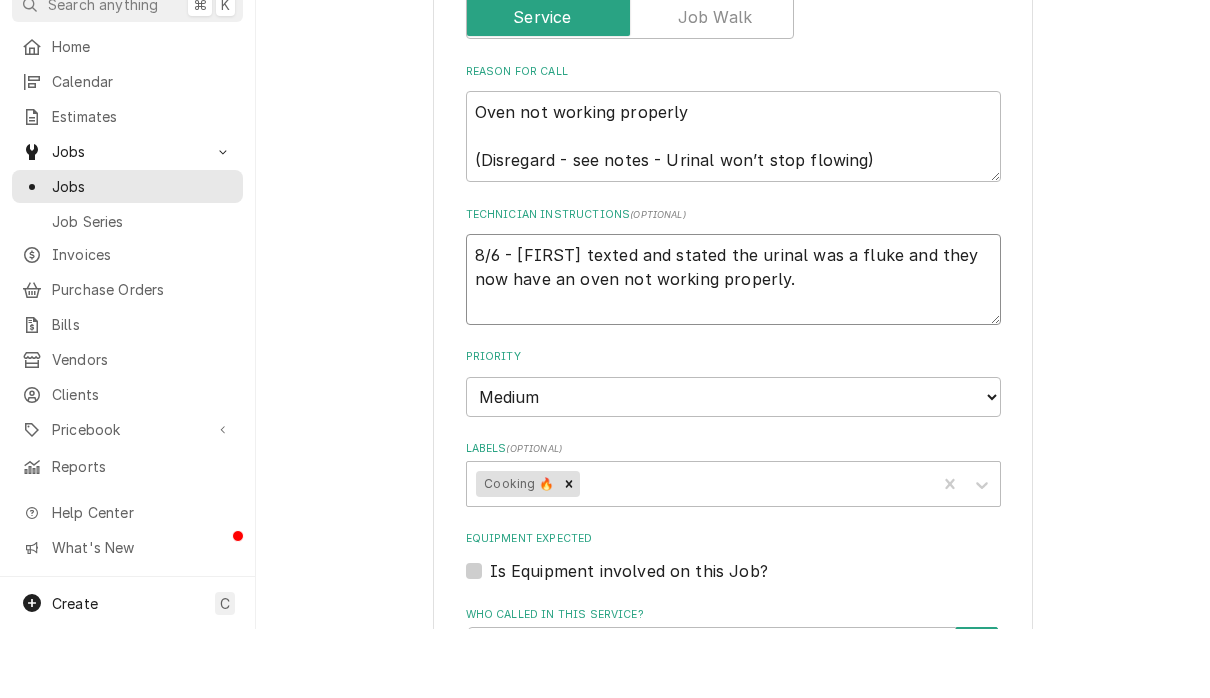 scroll, scrollTop: 0, scrollLeft: 0, axis: both 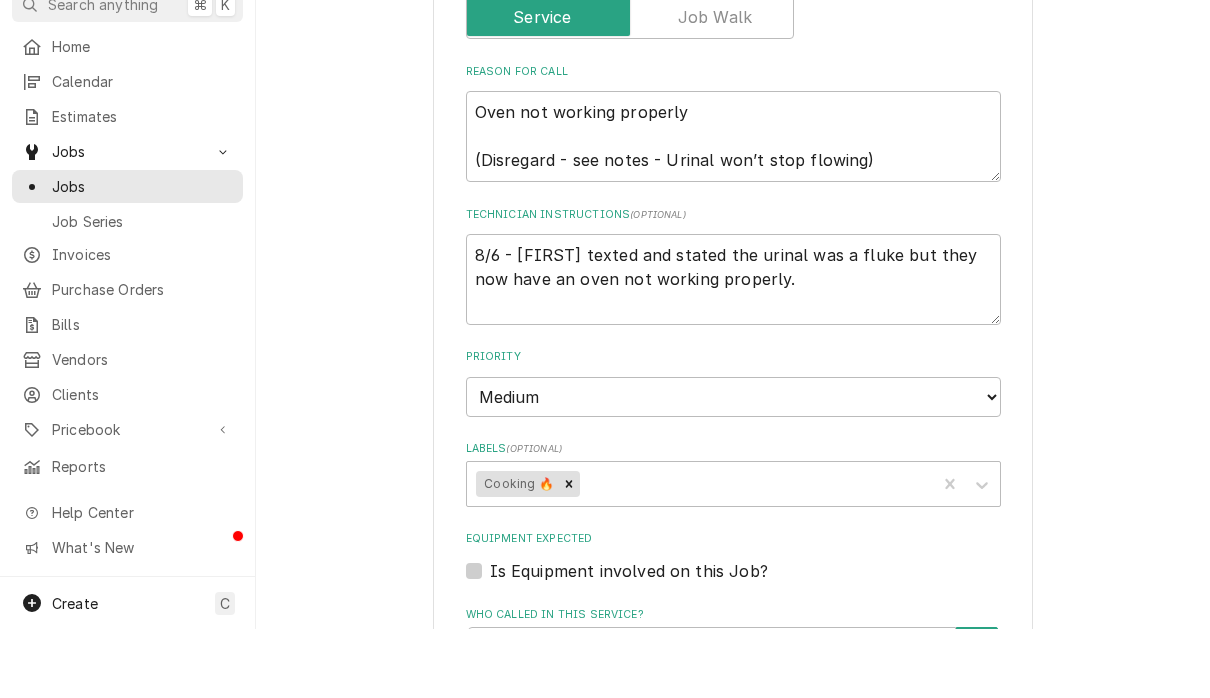 click on "Use the fields below to edit this job: Client Details Client Texas Roadhouse Hixson Edit Client Service Location Texas Roadhouse   5362 Highway 153, hixson, TN 37343 Edit Service Location Job Details Job Source Direct (Phone/Email/etc.) Other Date Received 2025-08-06 Service Type Service Call (Diagnosis/Repair) 🛠️ SERVICE TYPE Edit Service Type Job Type Reason For Call Oven not working properly
(Disregard - see notes - Urinal won’t stop flowing) Technician Instructions  ( optional ) 8/6 - Axel texted and stated the urinal was a fluke but they now have an oven not working properly. Priority No Priority Urgent High Medium Low Labels  ( optional ) Cooking 🔥 Equipment Expected Is Equipment involved on this Job? Who called in this service? Search for a Contact... Who should the tech(s) ask for? Search for a Contact... Attachments  ( if any ) Add Attachment Estimated Arrival Time 2025-08-06 AM / PM 6:00 AM 6:15 AM 6:30 AM 6:45 AM 7:00 AM 7:15 AM 7:30 AM 7:45 AM 8:00 AM 8:15 AM 8:30 AM 8:45 AM 9:00 AM 2" at bounding box center (733, 334) 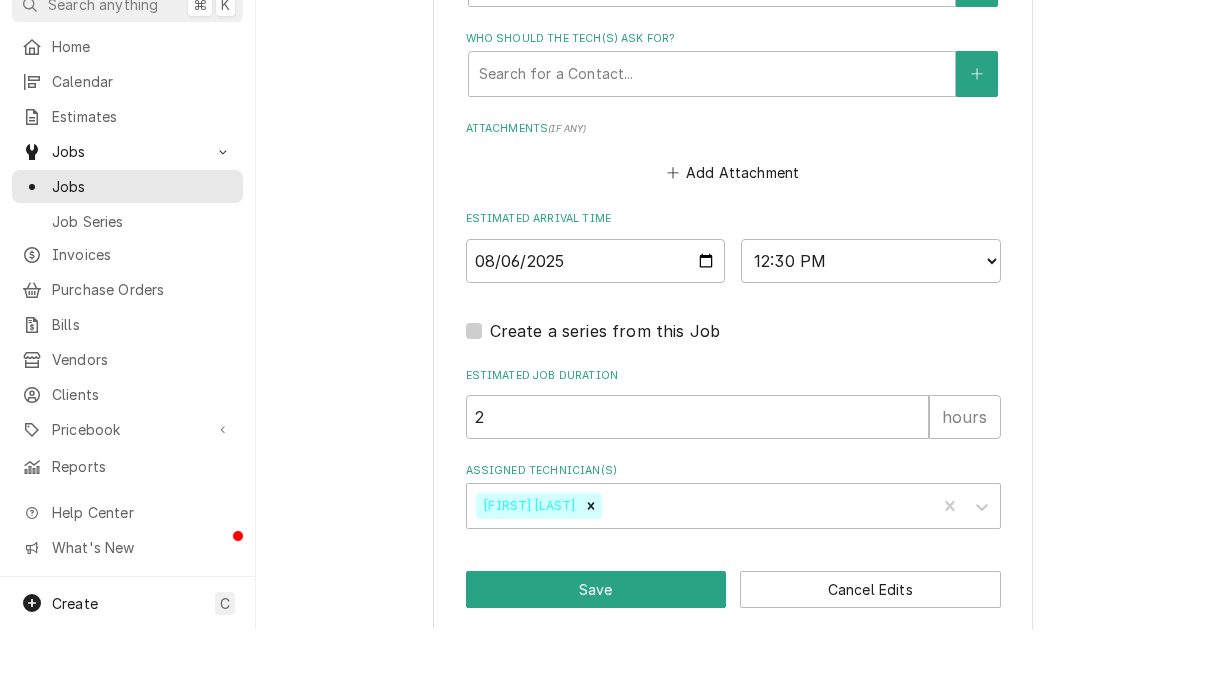 scroll, scrollTop: 1462, scrollLeft: 0, axis: vertical 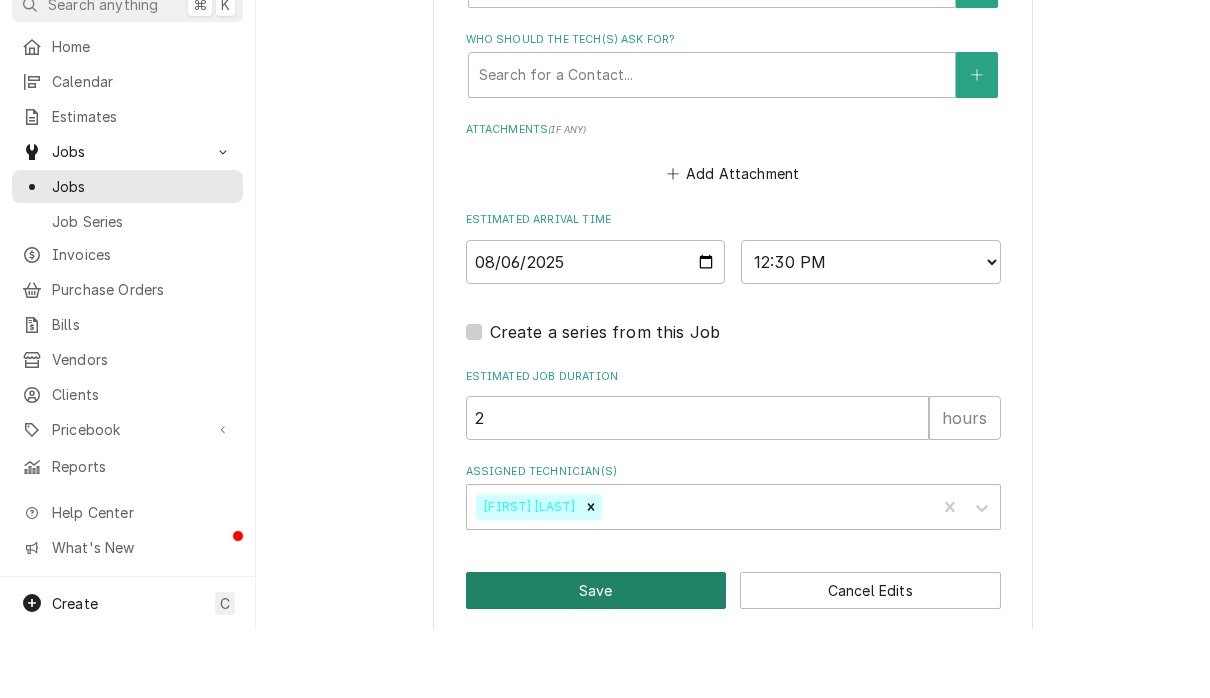 click on "Save" at bounding box center [596, 659] 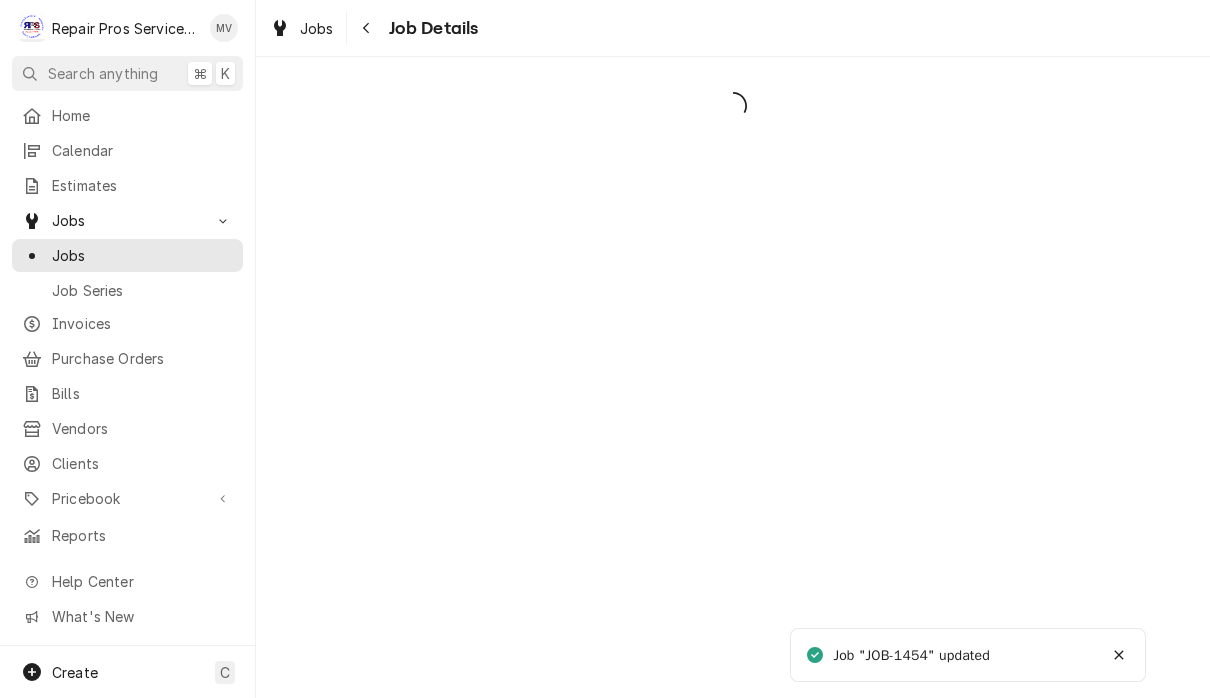 scroll, scrollTop: 0, scrollLeft: 0, axis: both 